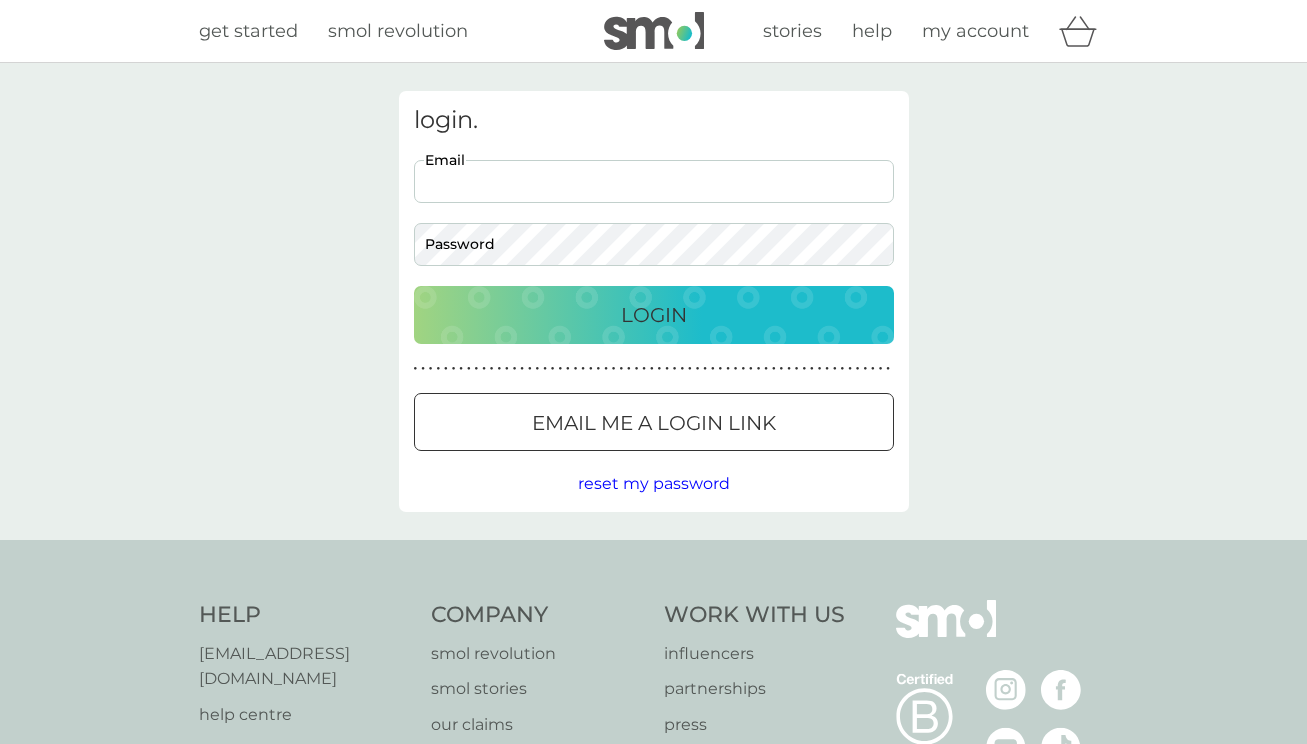 scroll, scrollTop: 0, scrollLeft: 0, axis: both 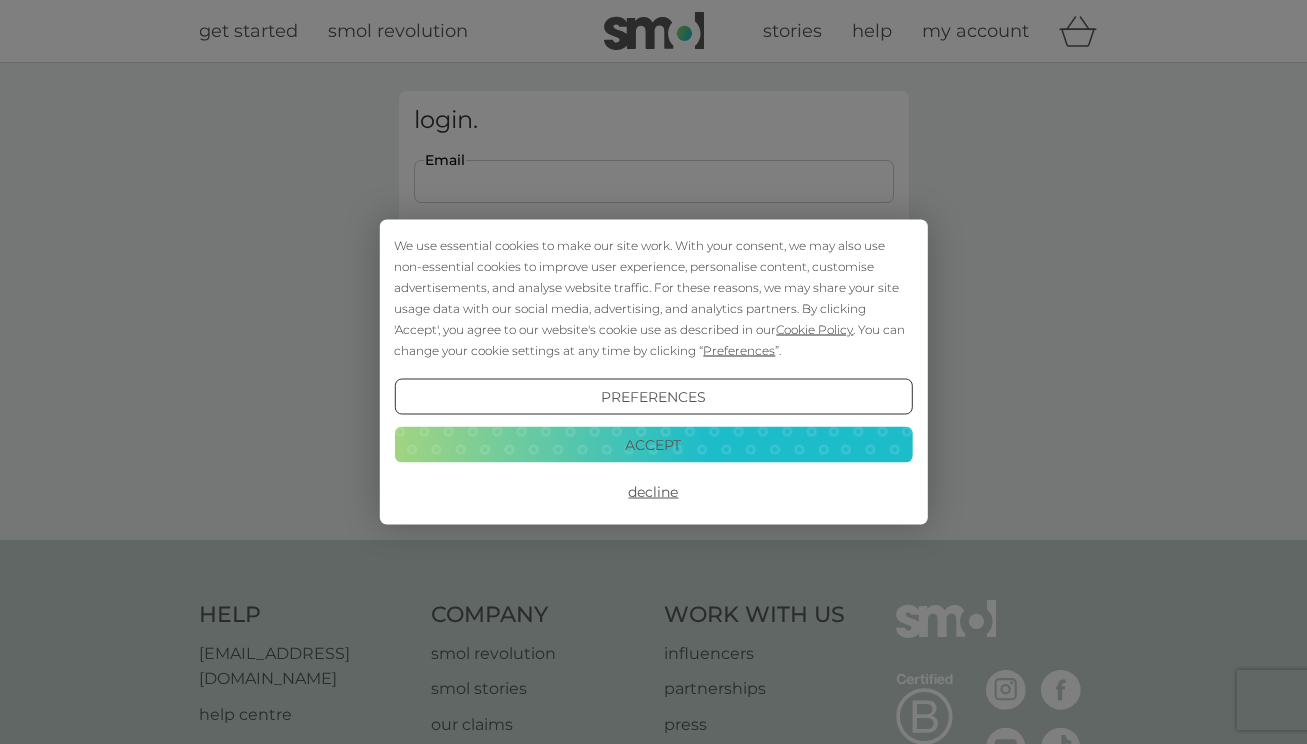 type on "[EMAIL_ADDRESS][DOMAIN_NAME]" 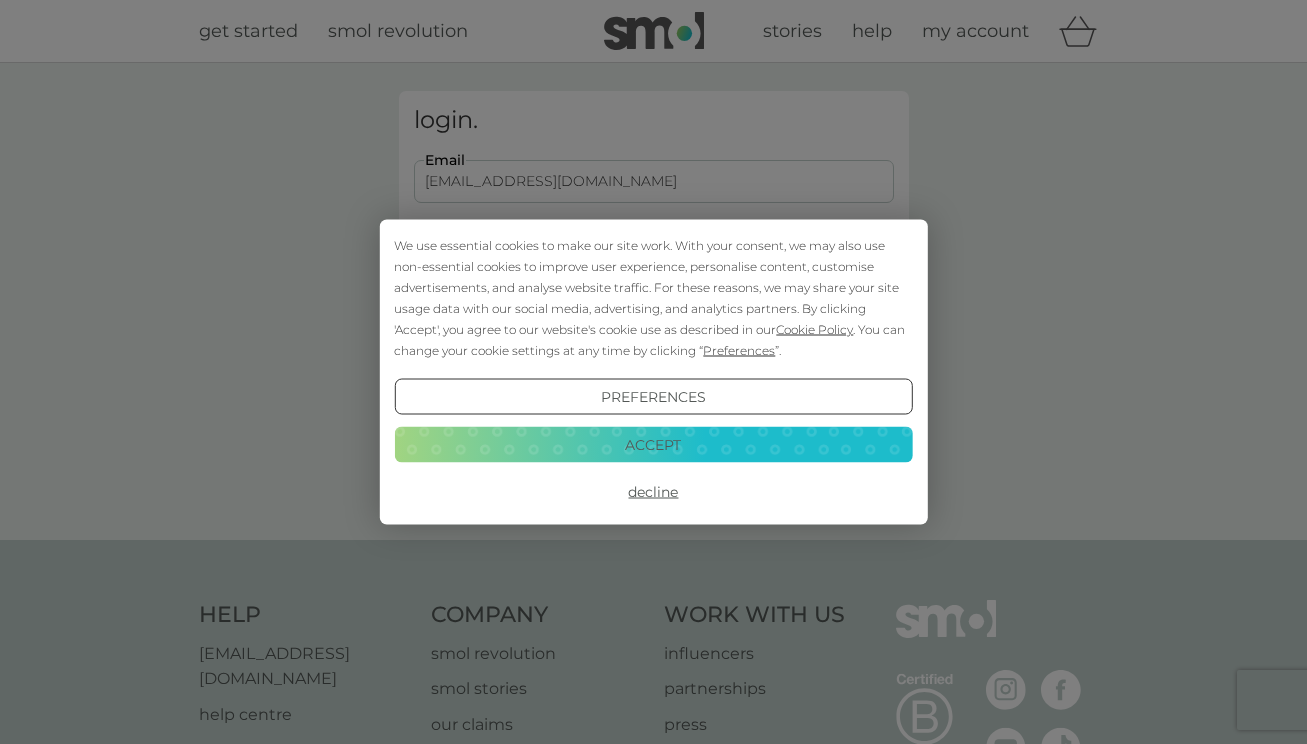 click on "Login" at bounding box center [654, 315] 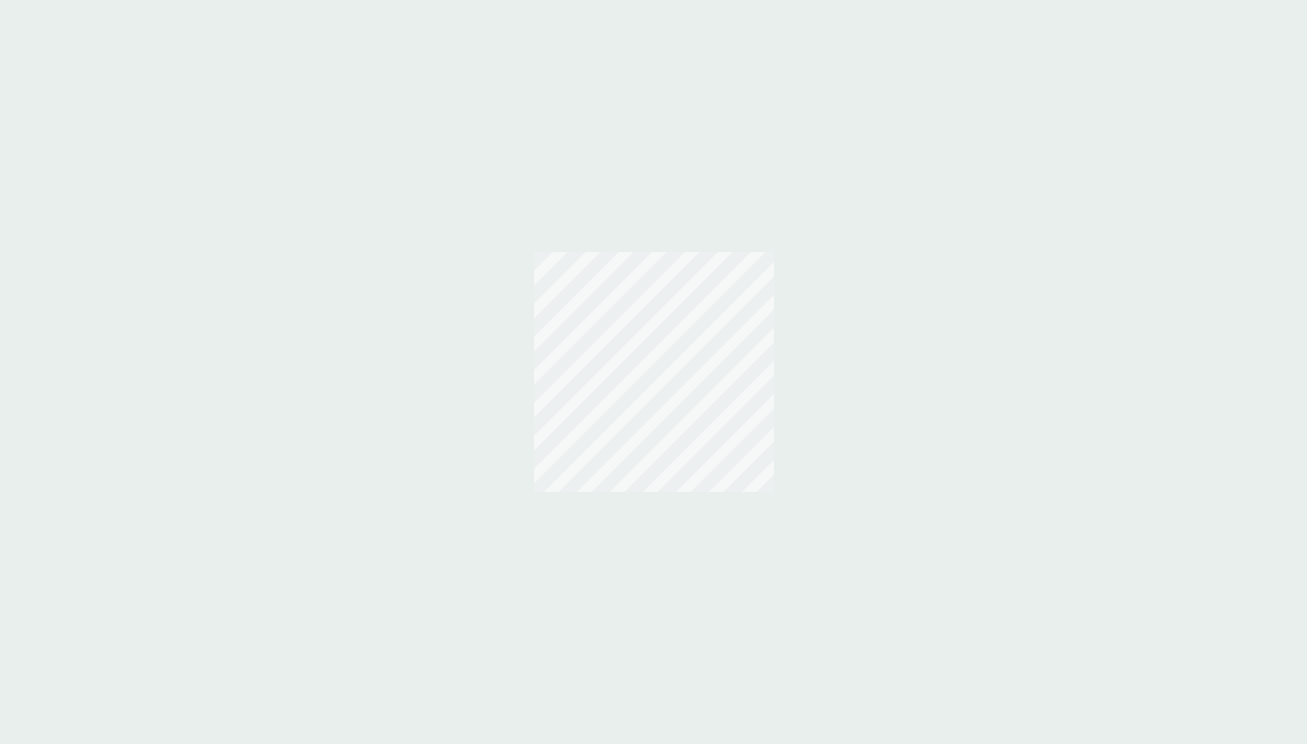 scroll, scrollTop: 0, scrollLeft: 0, axis: both 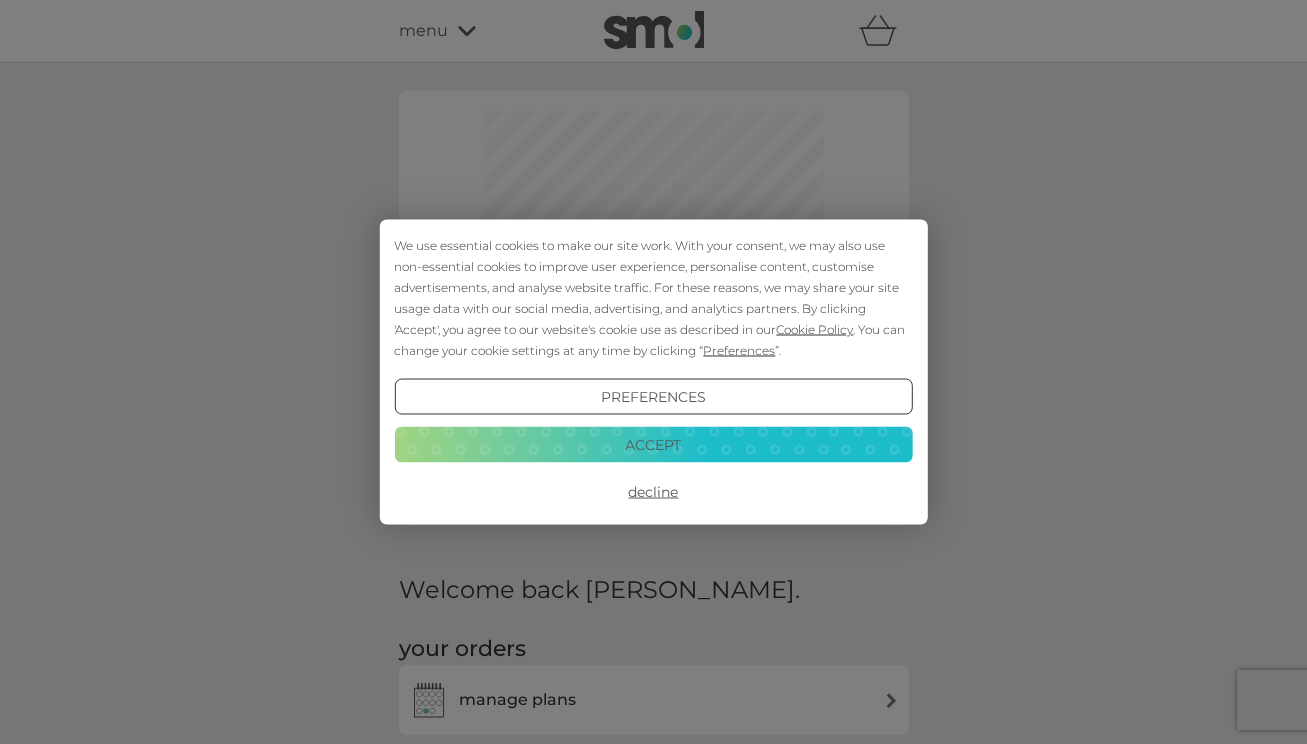click on "Accept" at bounding box center (653, 444) 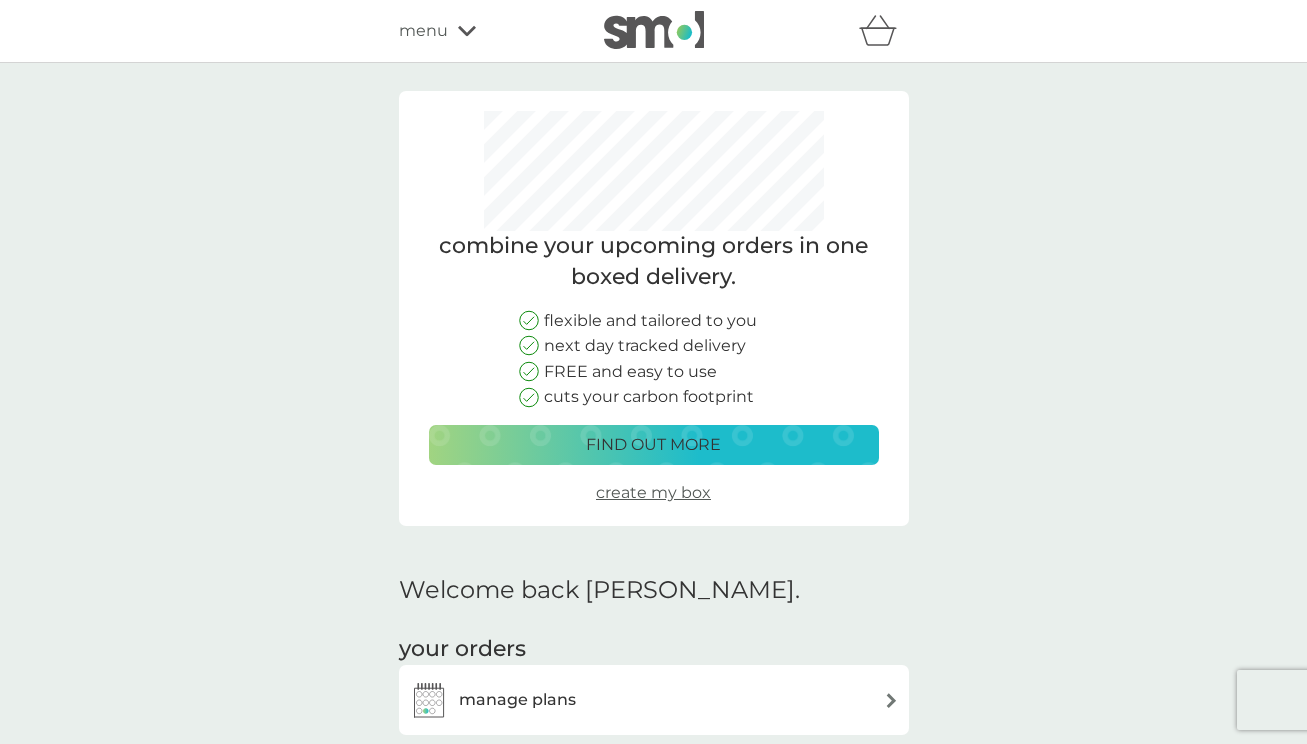 scroll, scrollTop: 0, scrollLeft: 0, axis: both 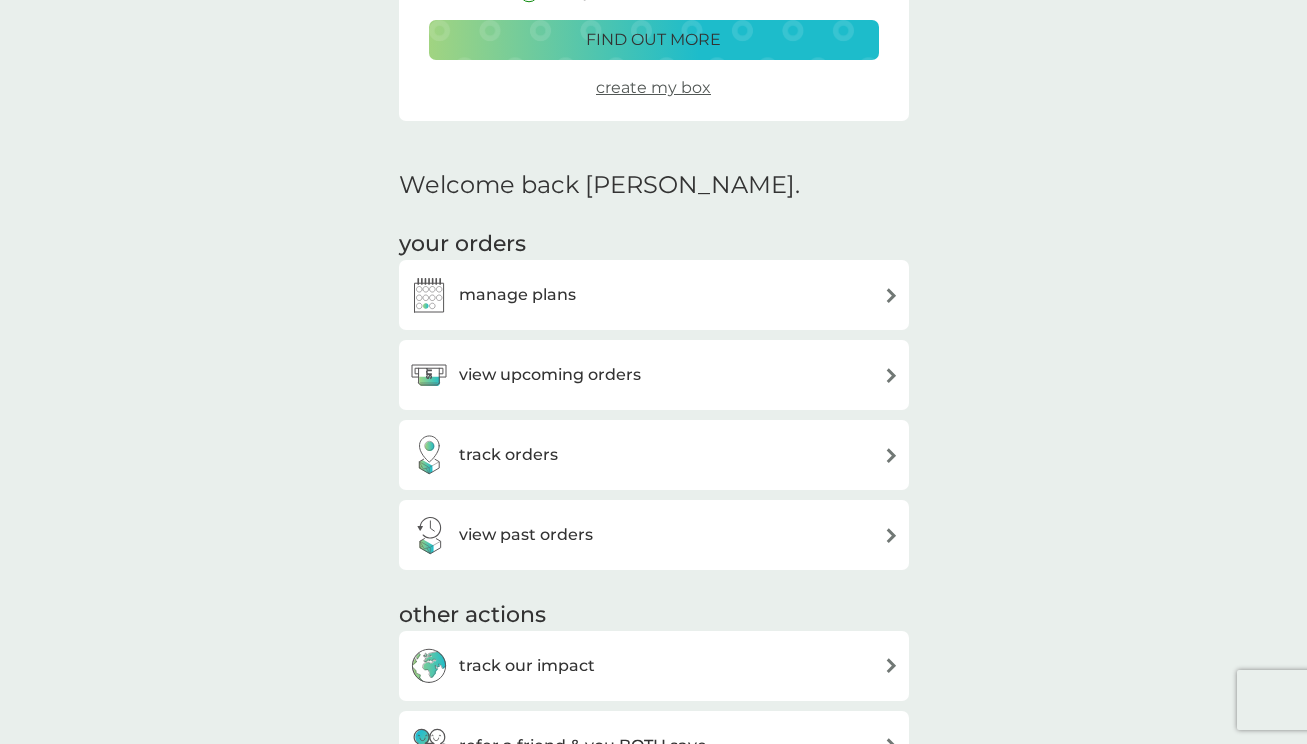click on "manage plans" at bounding box center (517, 295) 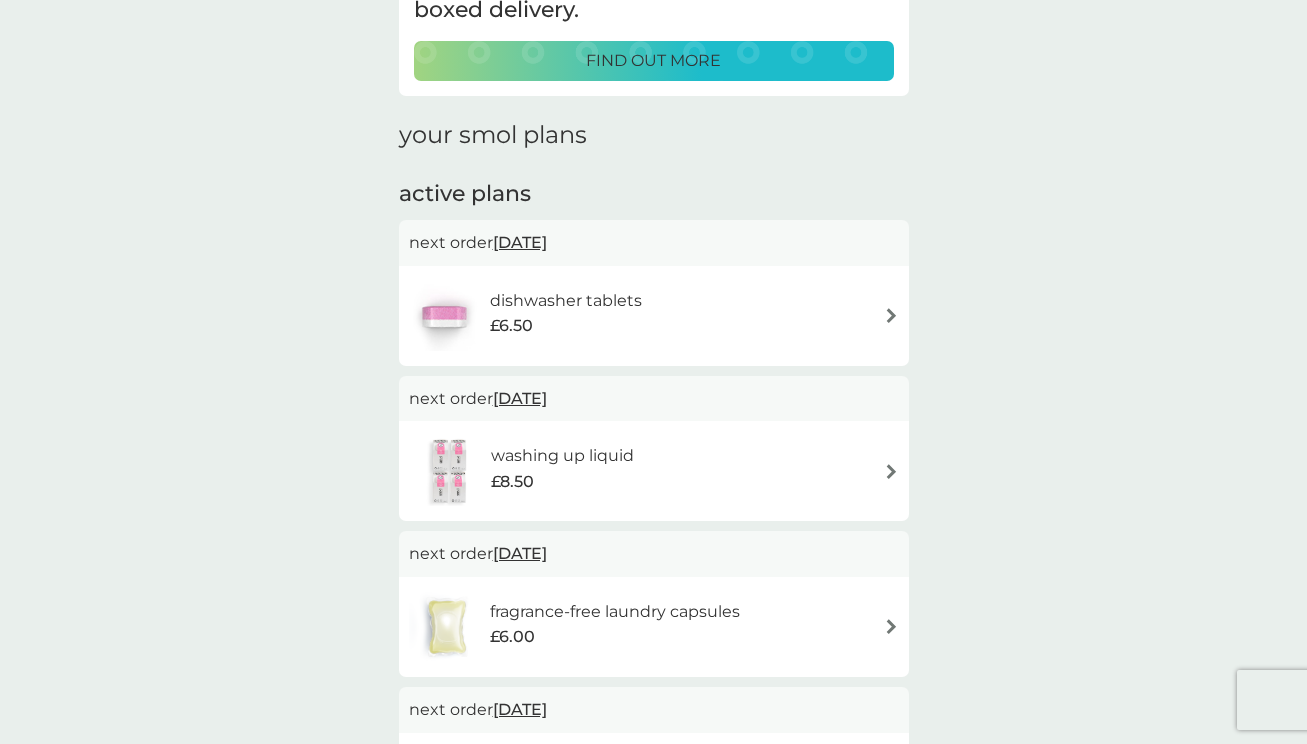 scroll, scrollTop: 200, scrollLeft: 0, axis: vertical 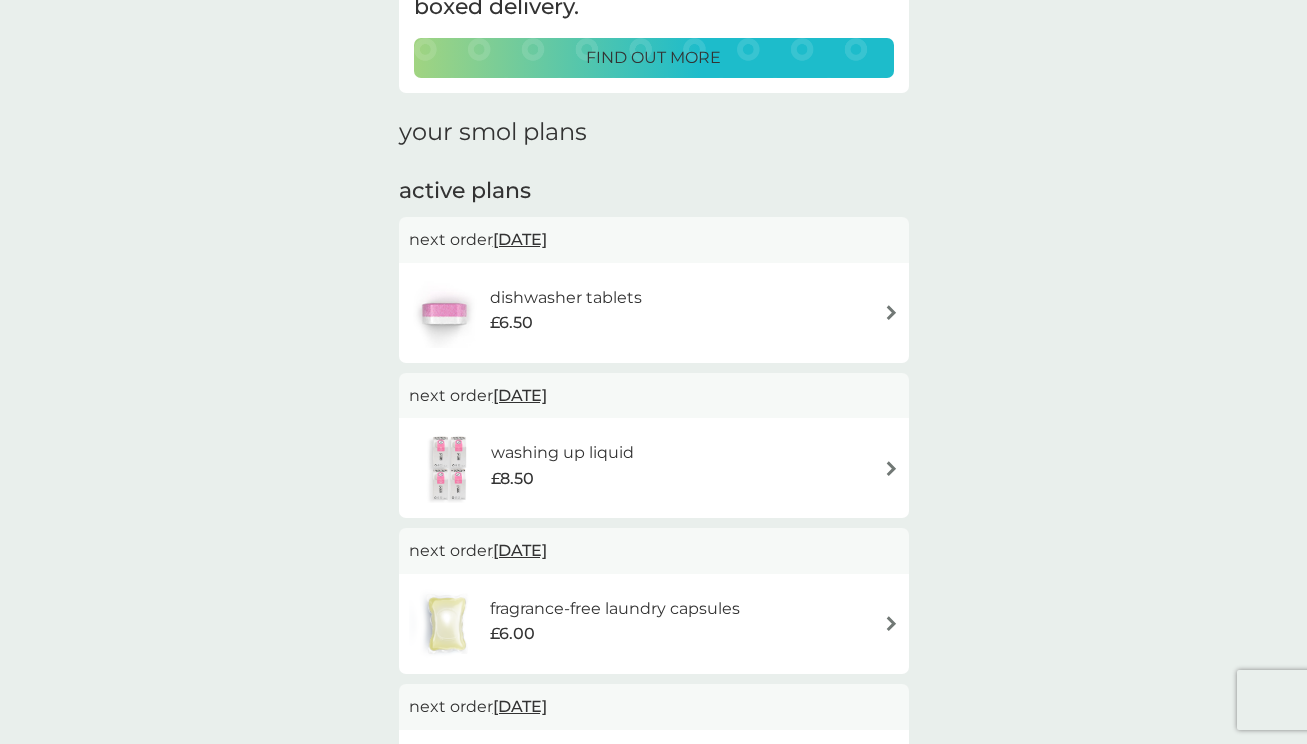 click on "washing up liquid" at bounding box center [562, 453] 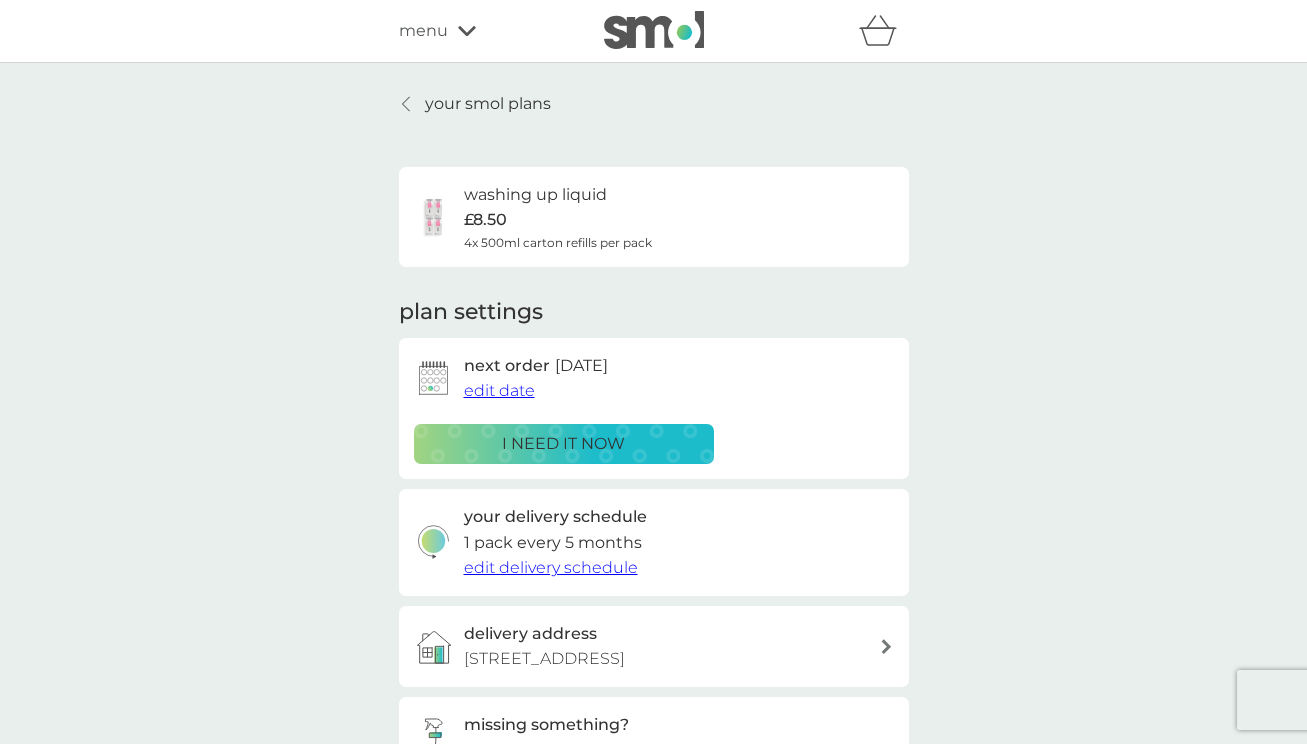 click on "i need it now" at bounding box center (563, 444) 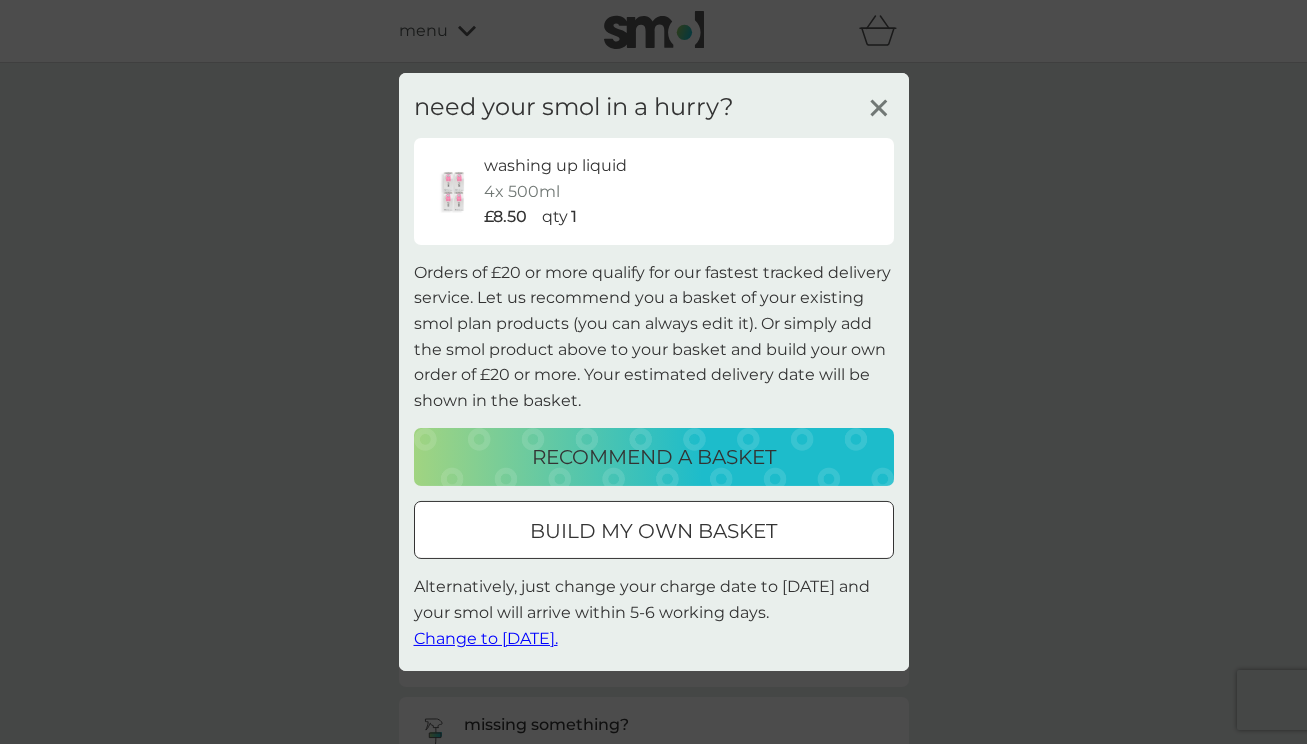 click on "recommend a basket" at bounding box center [654, 457] 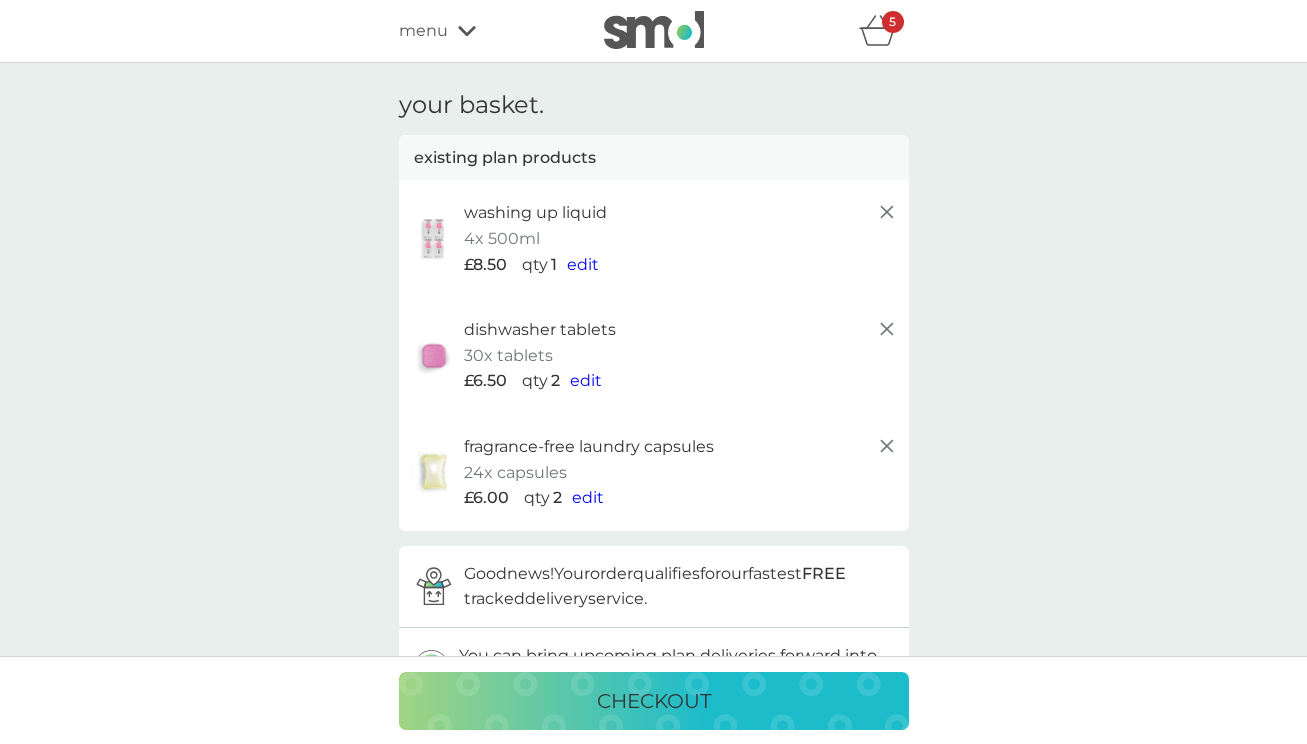 scroll, scrollTop: 0, scrollLeft: 0, axis: both 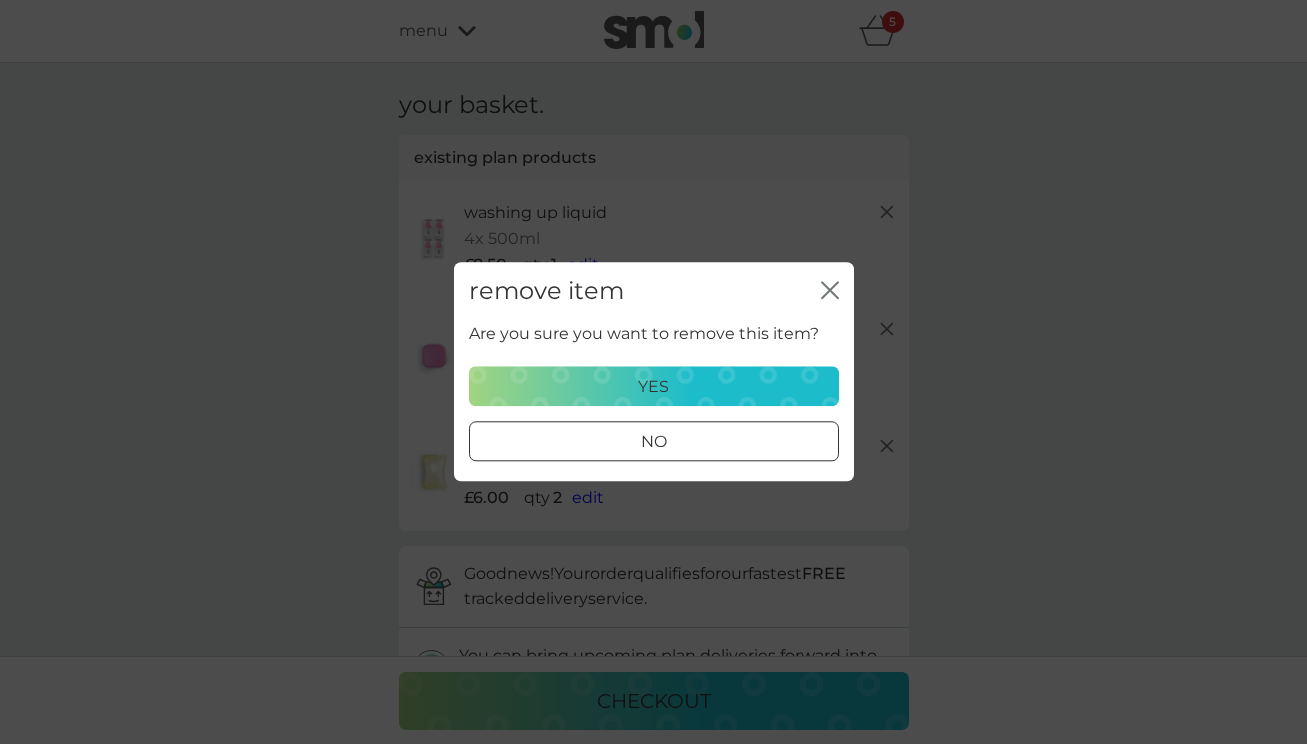 click on "yes" at bounding box center (654, 387) 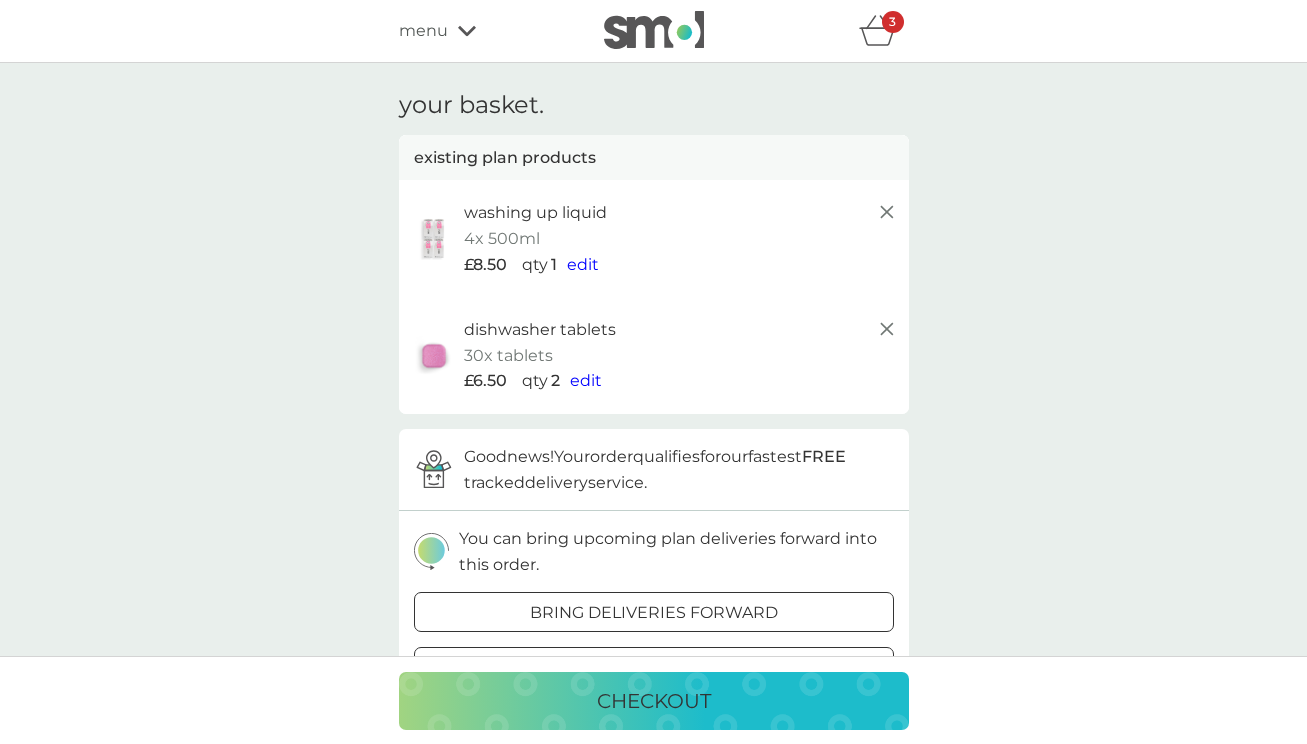 scroll, scrollTop: 0, scrollLeft: 0, axis: both 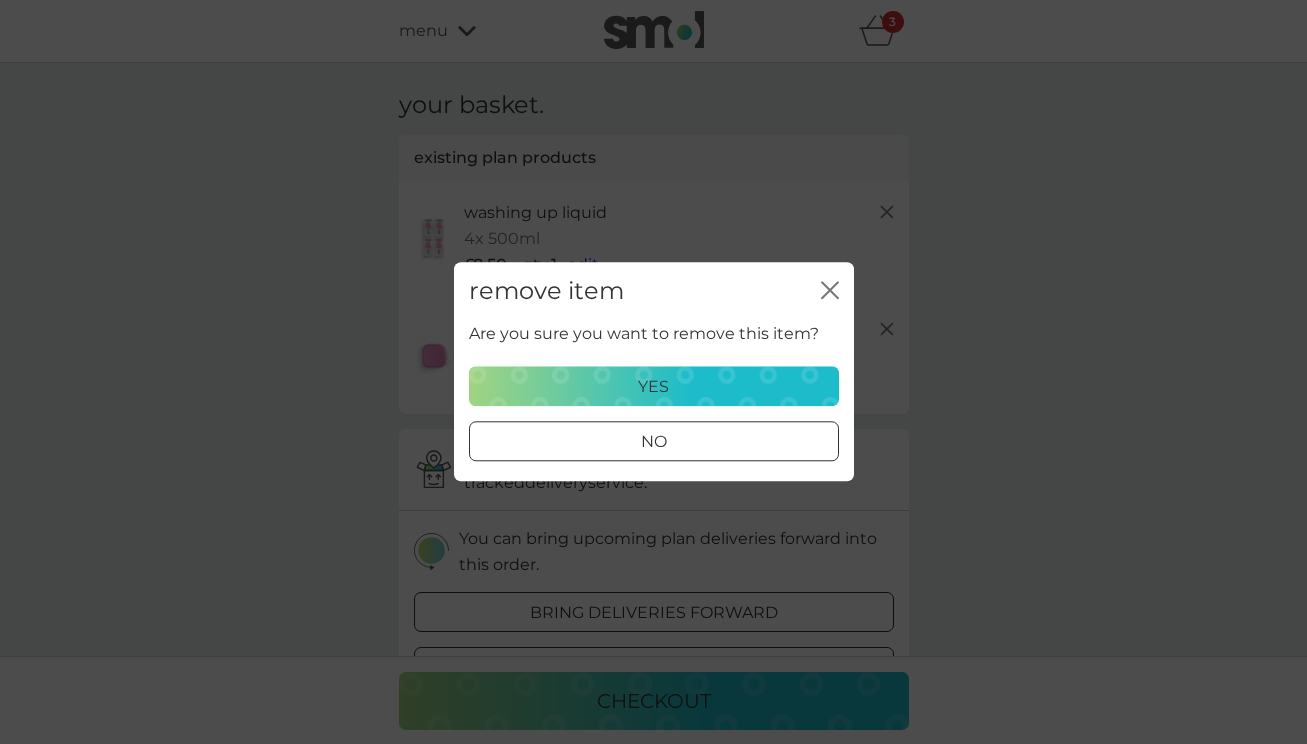 click on "yes" at bounding box center [654, 387] 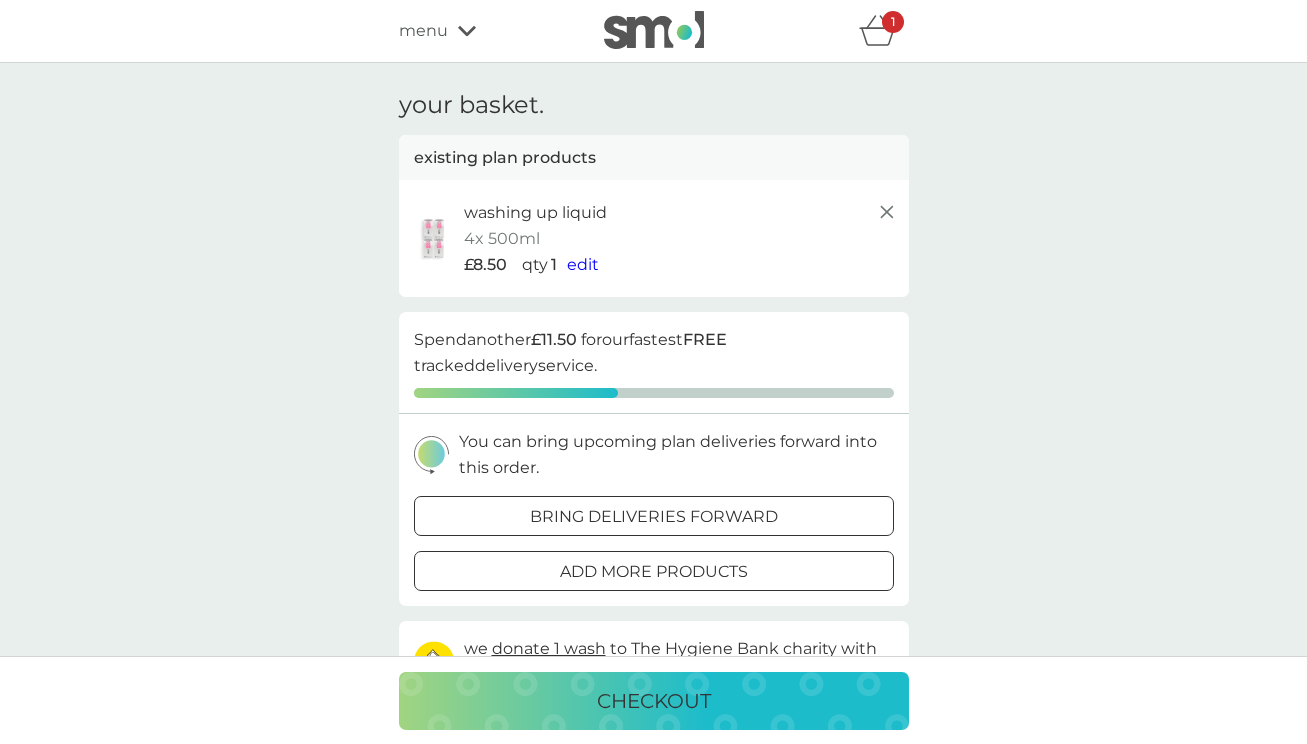 scroll, scrollTop: 0, scrollLeft: 0, axis: both 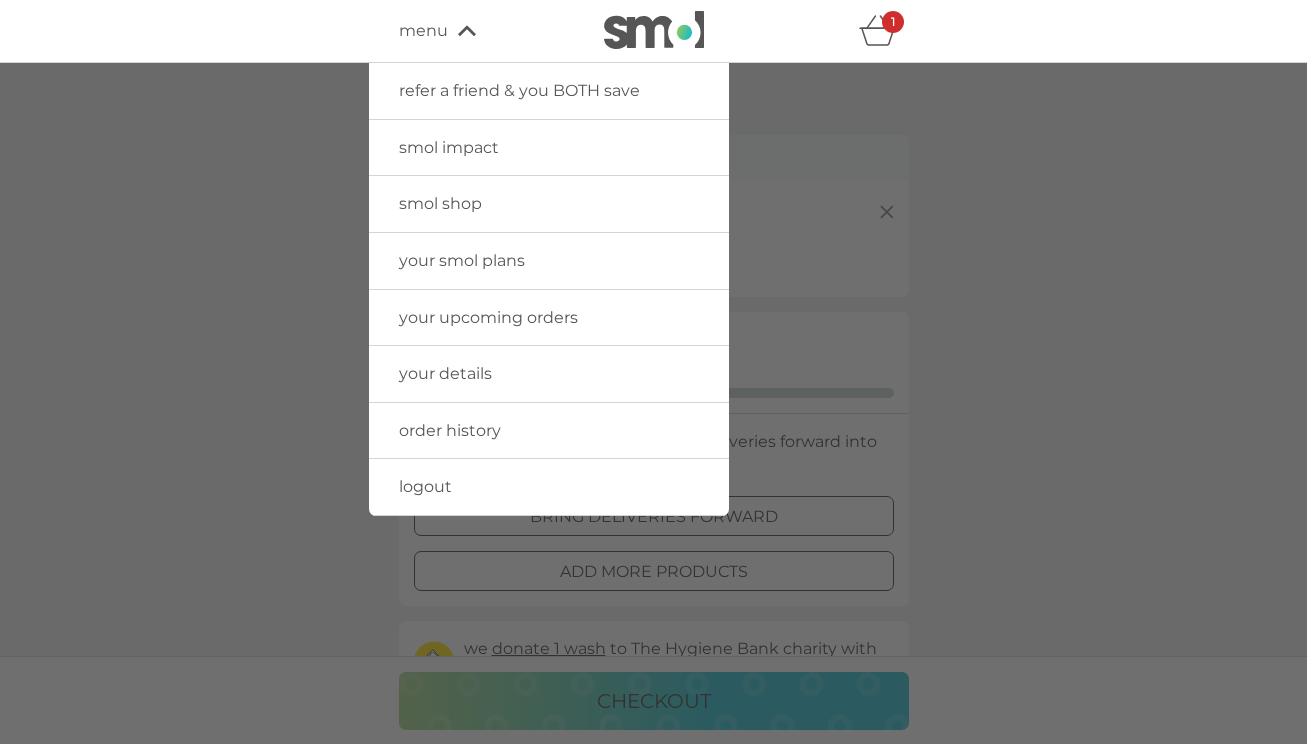 click on "menu" at bounding box center [423, 31] 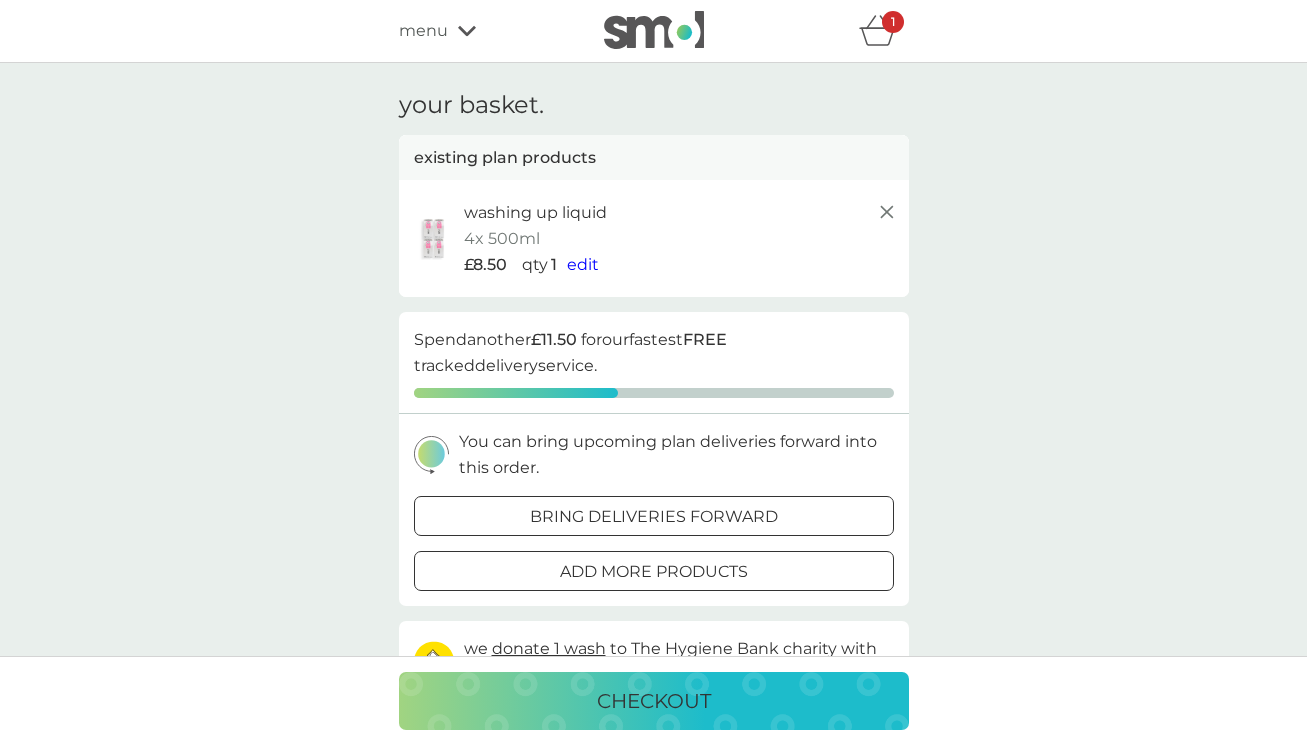 click on "menu" at bounding box center (423, 31) 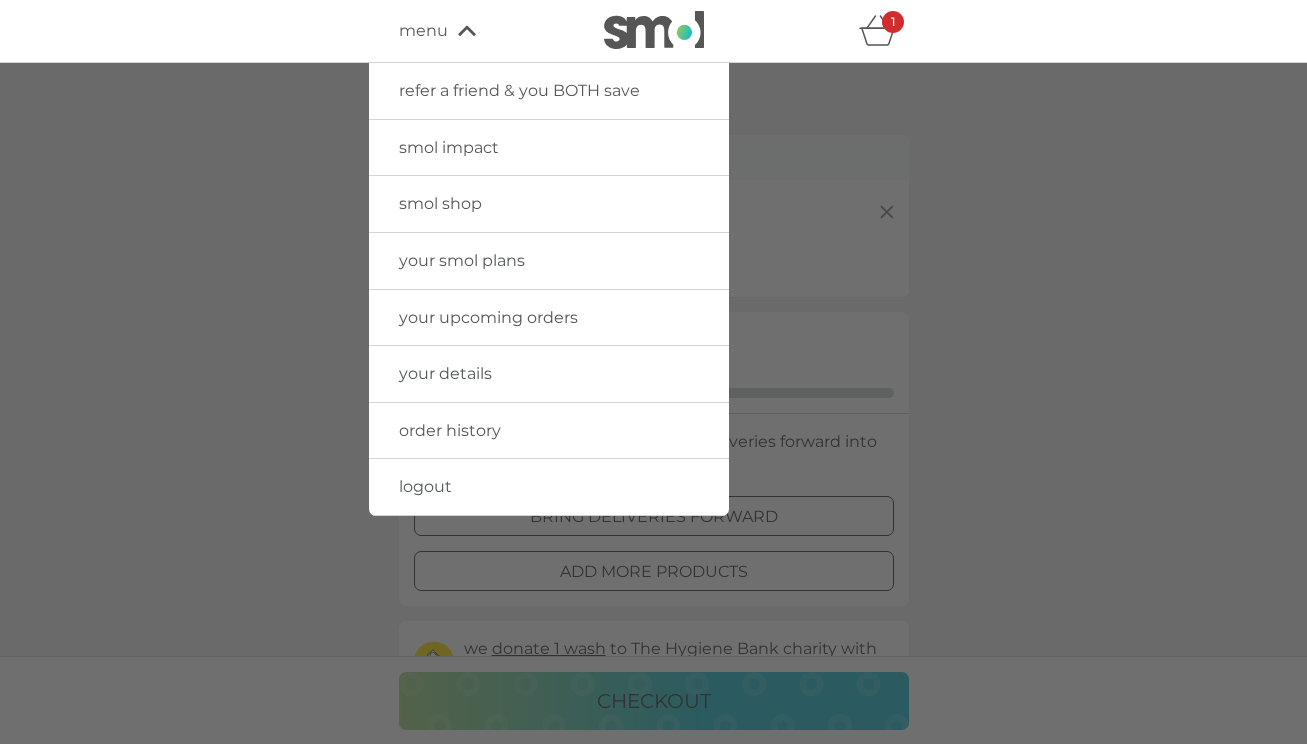 click on "smol shop" at bounding box center (440, 203) 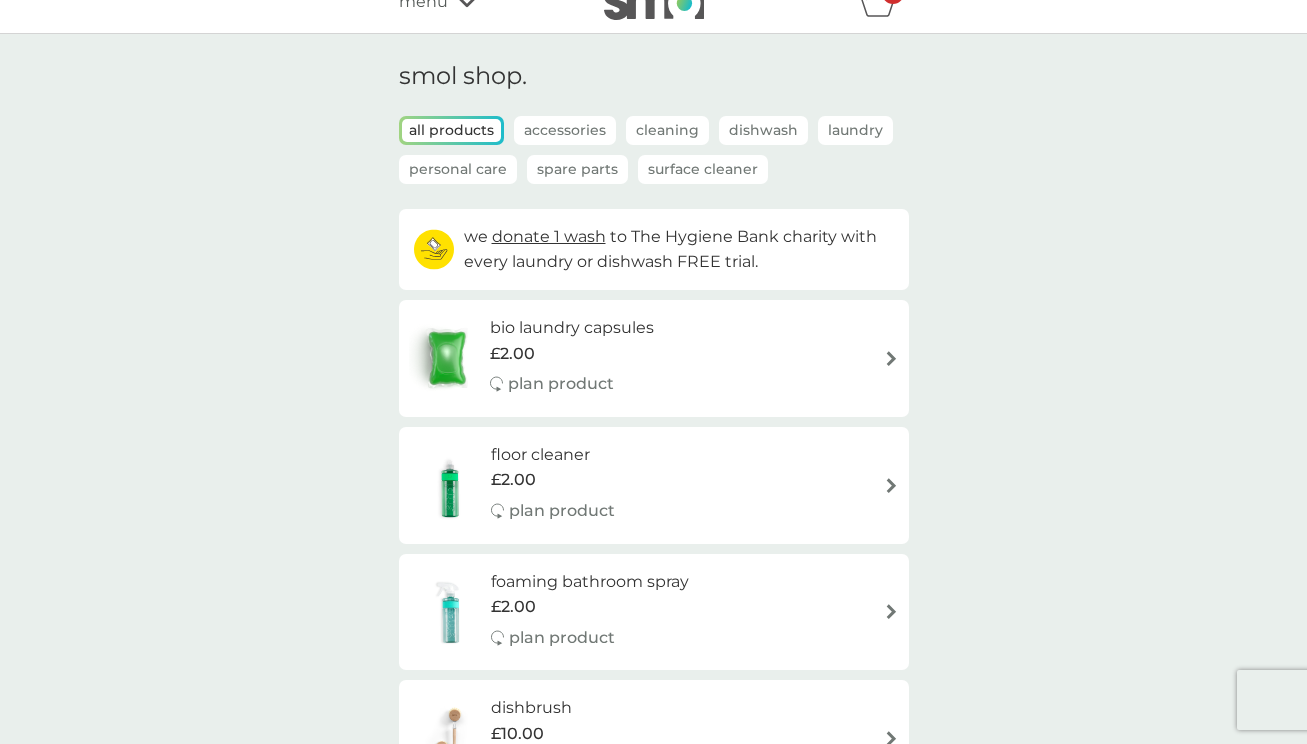 scroll, scrollTop: 35, scrollLeft: 0, axis: vertical 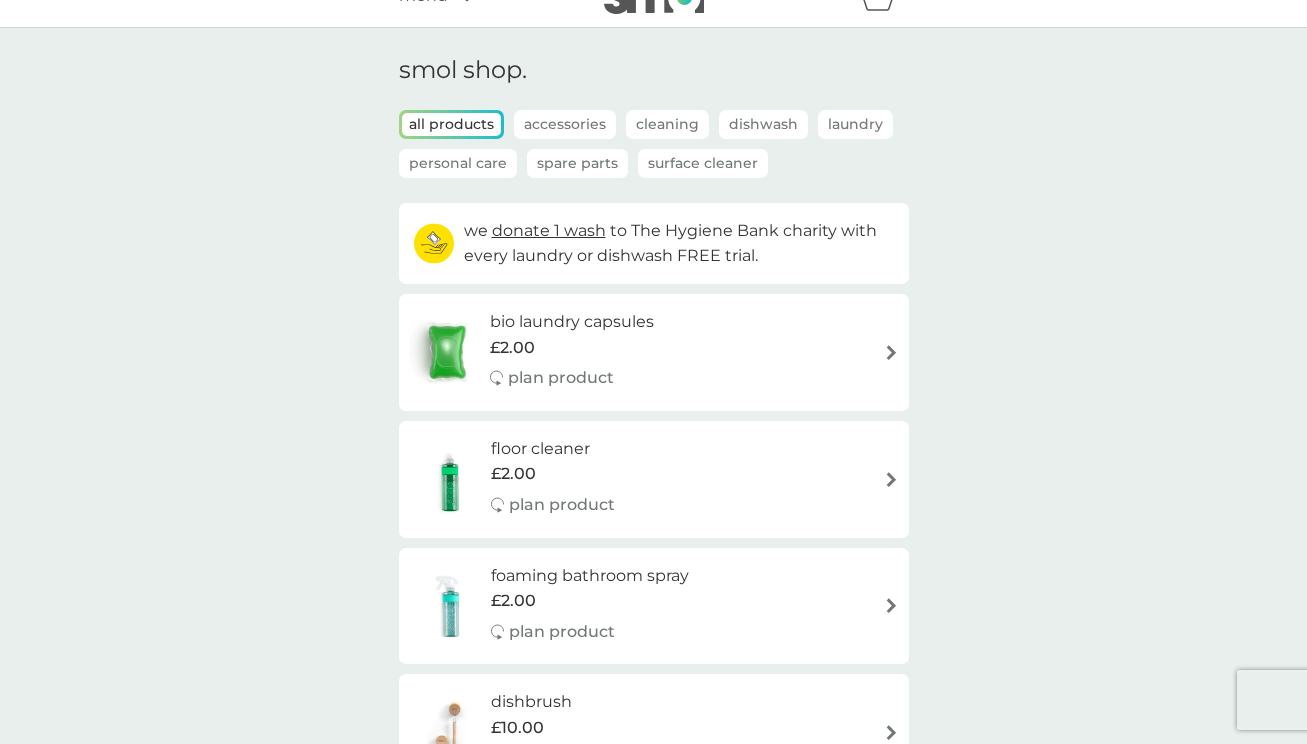 click on "Dishwash" at bounding box center (763, 124) 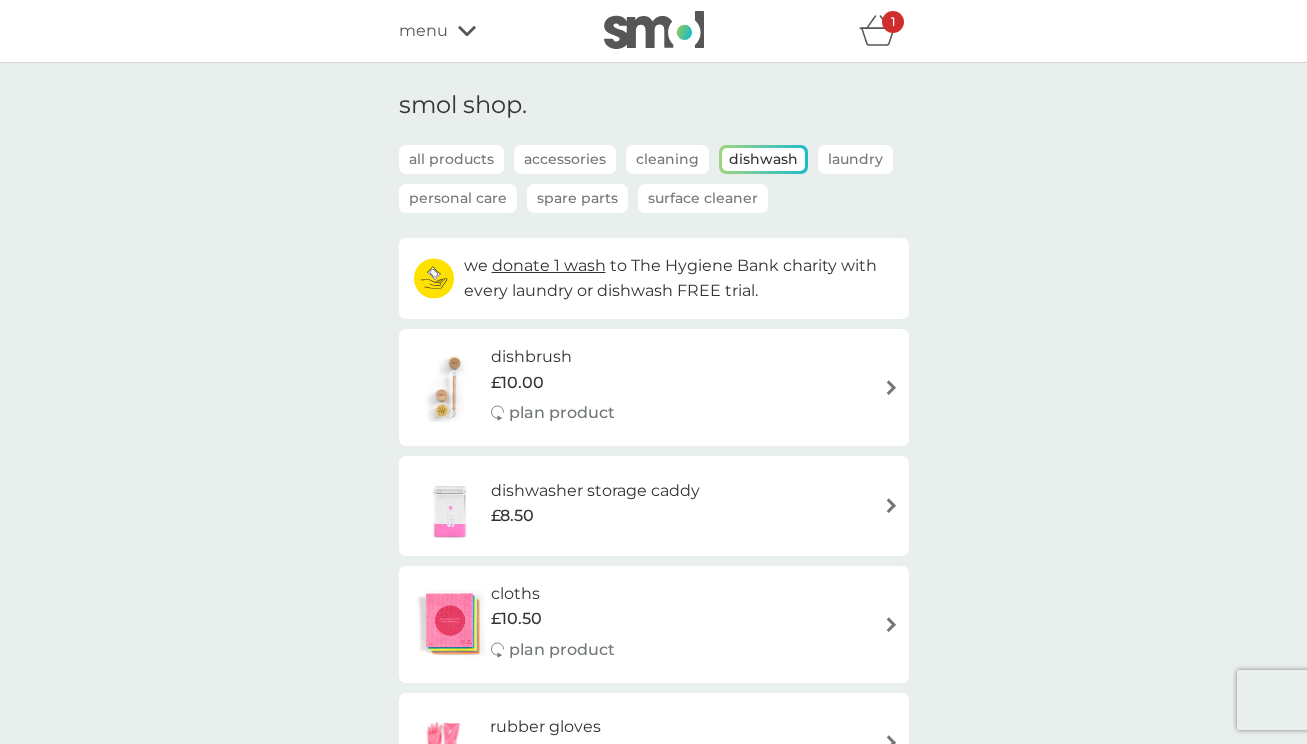 scroll, scrollTop: 0, scrollLeft: 0, axis: both 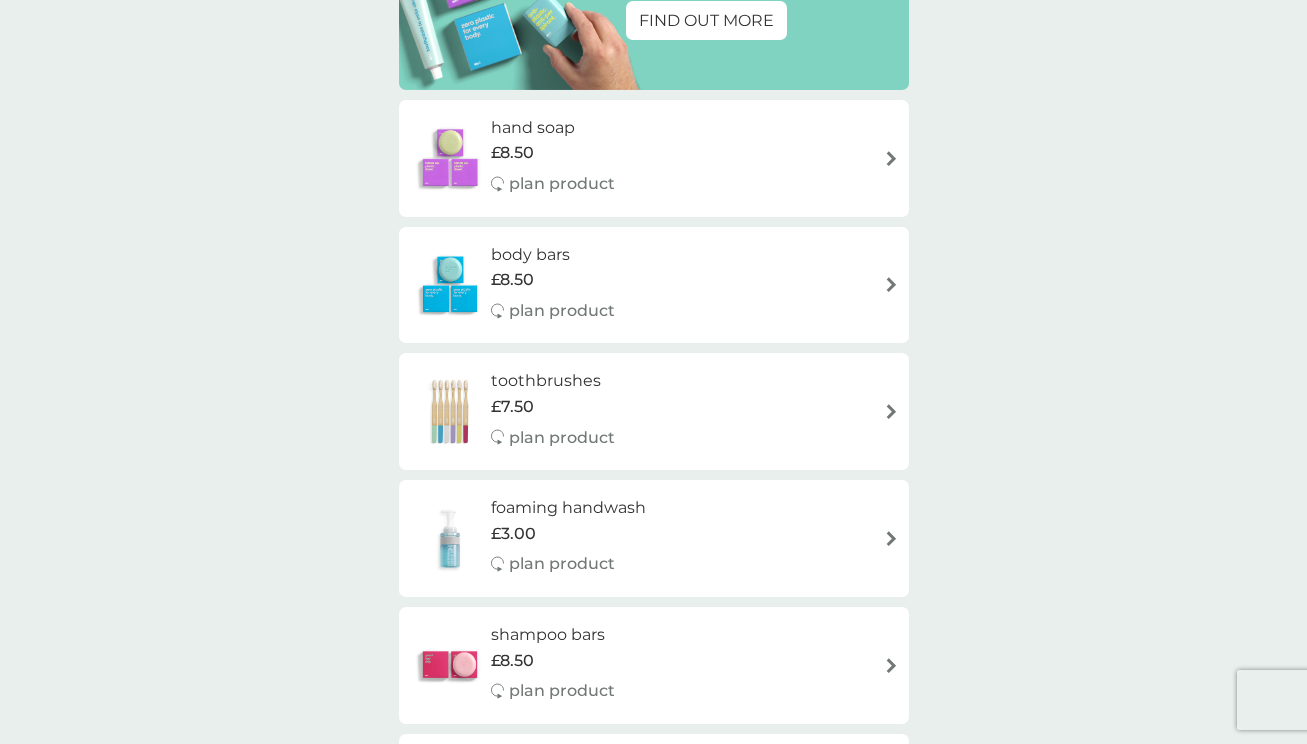 click on "foaming handwash" at bounding box center [568, 508] 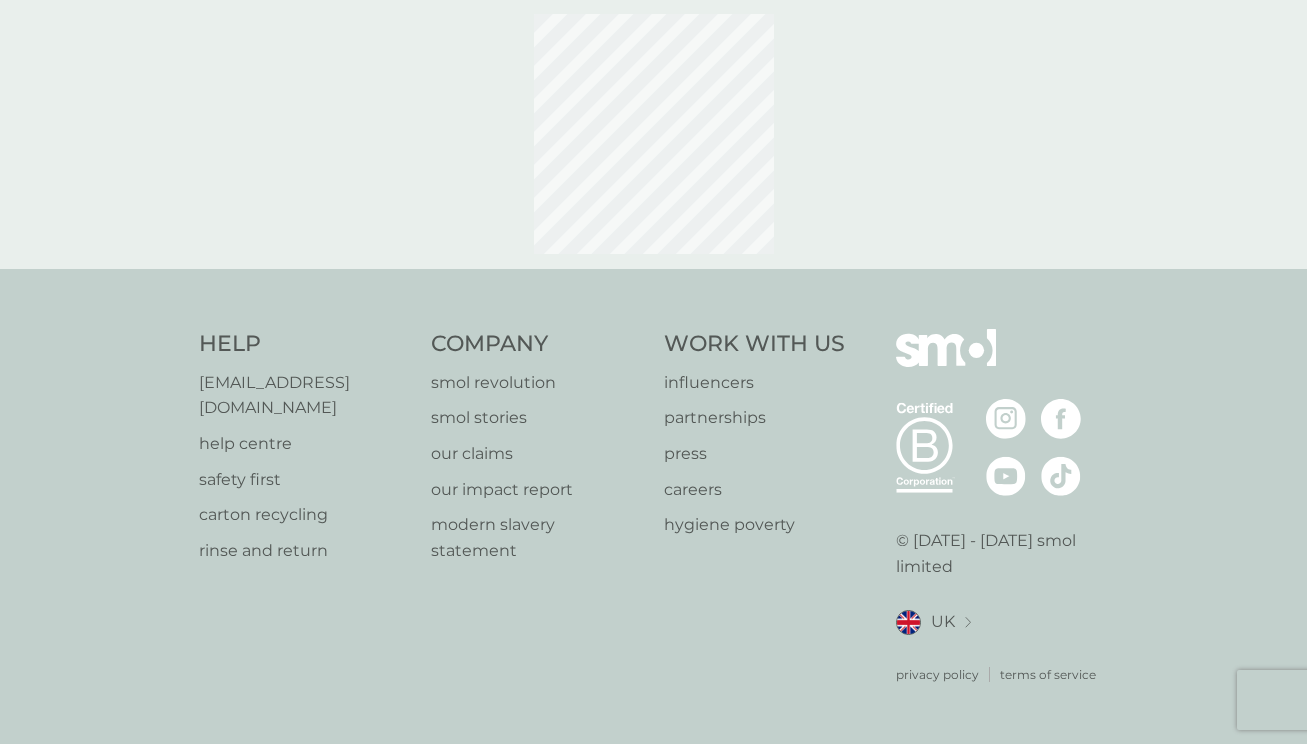 scroll, scrollTop: 0, scrollLeft: 0, axis: both 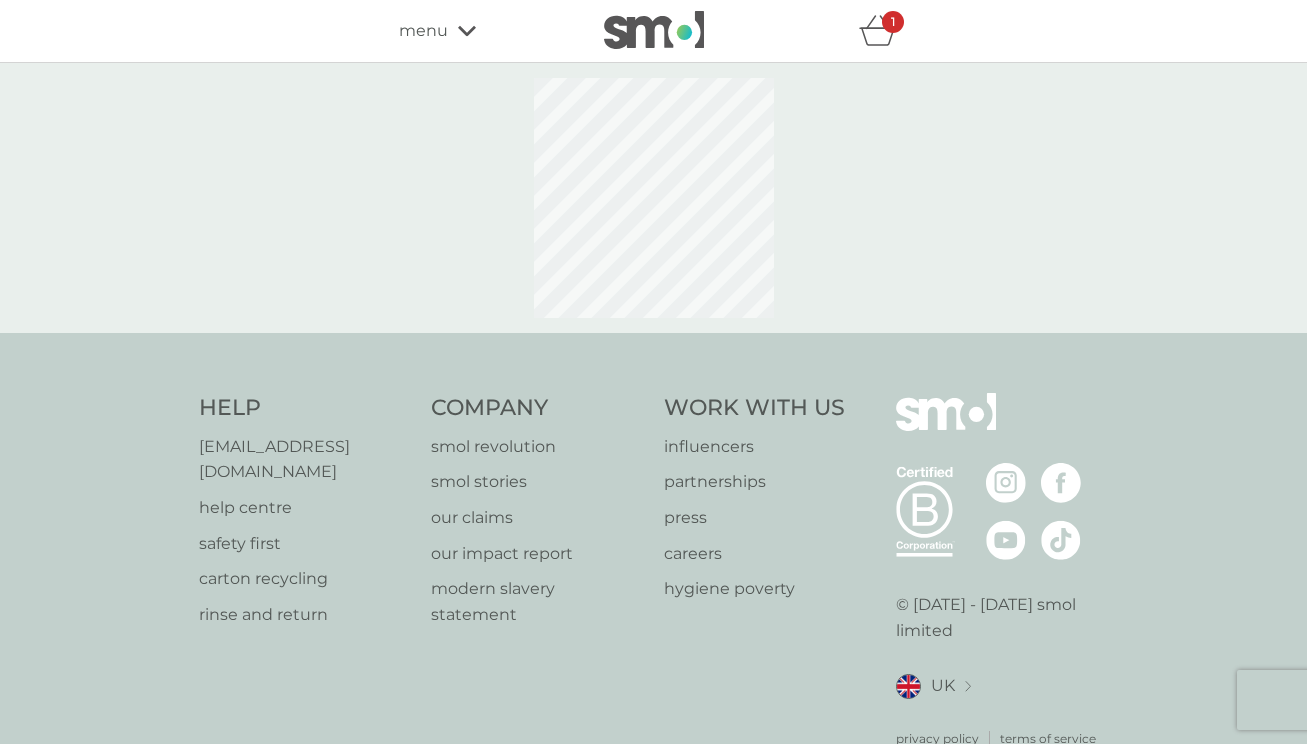 select on "119" 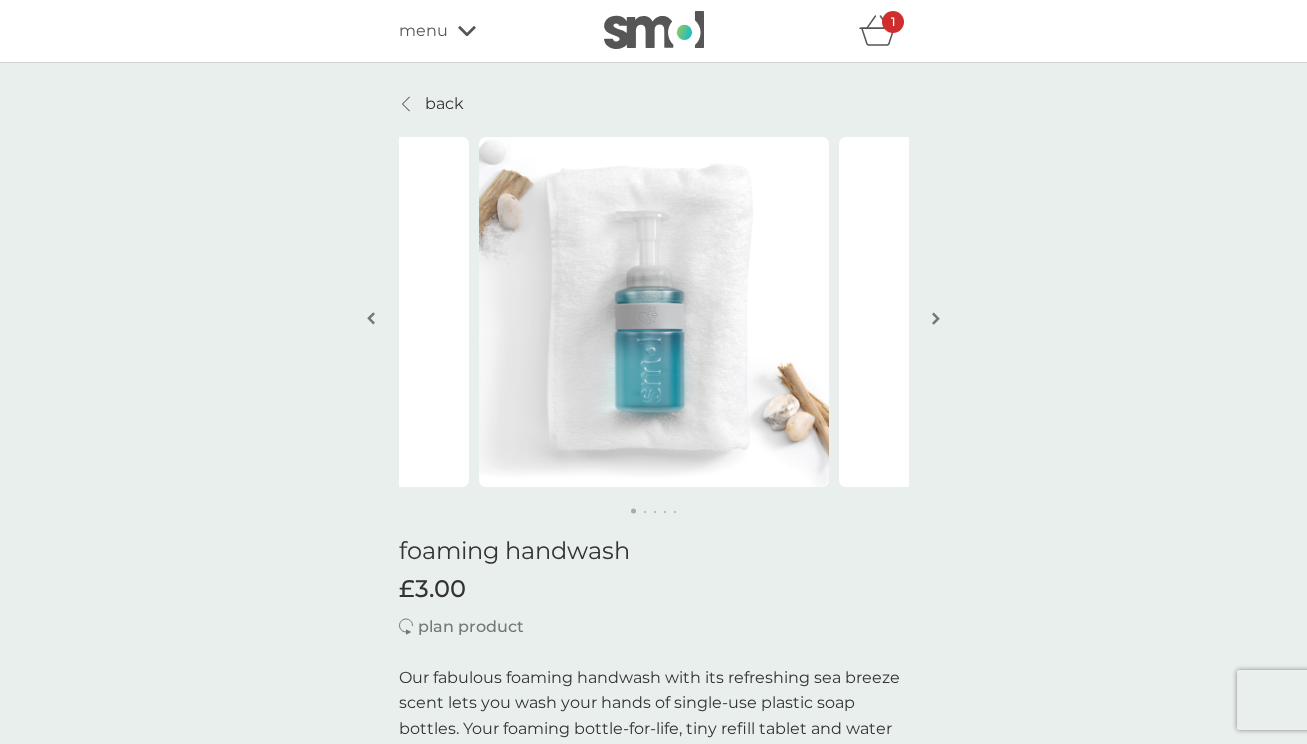 scroll, scrollTop: 0, scrollLeft: 0, axis: both 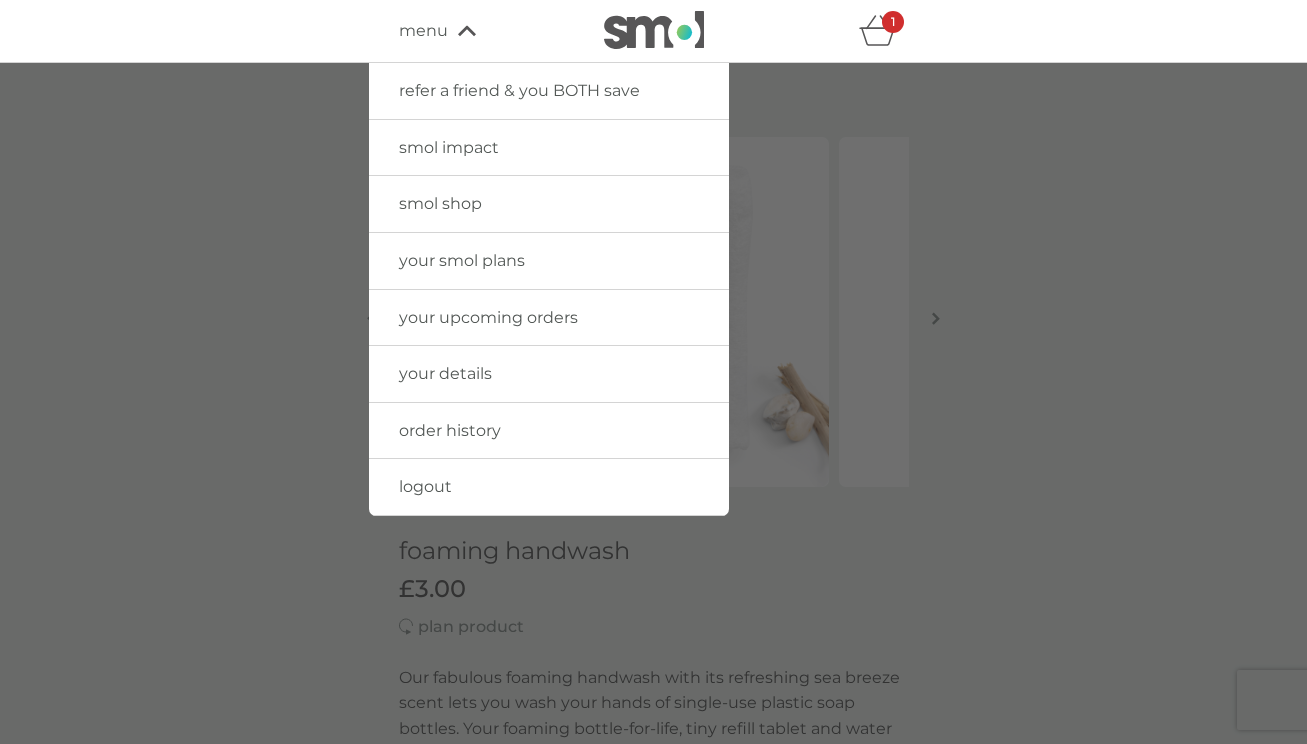 click on "your upcoming orders" at bounding box center [549, 318] 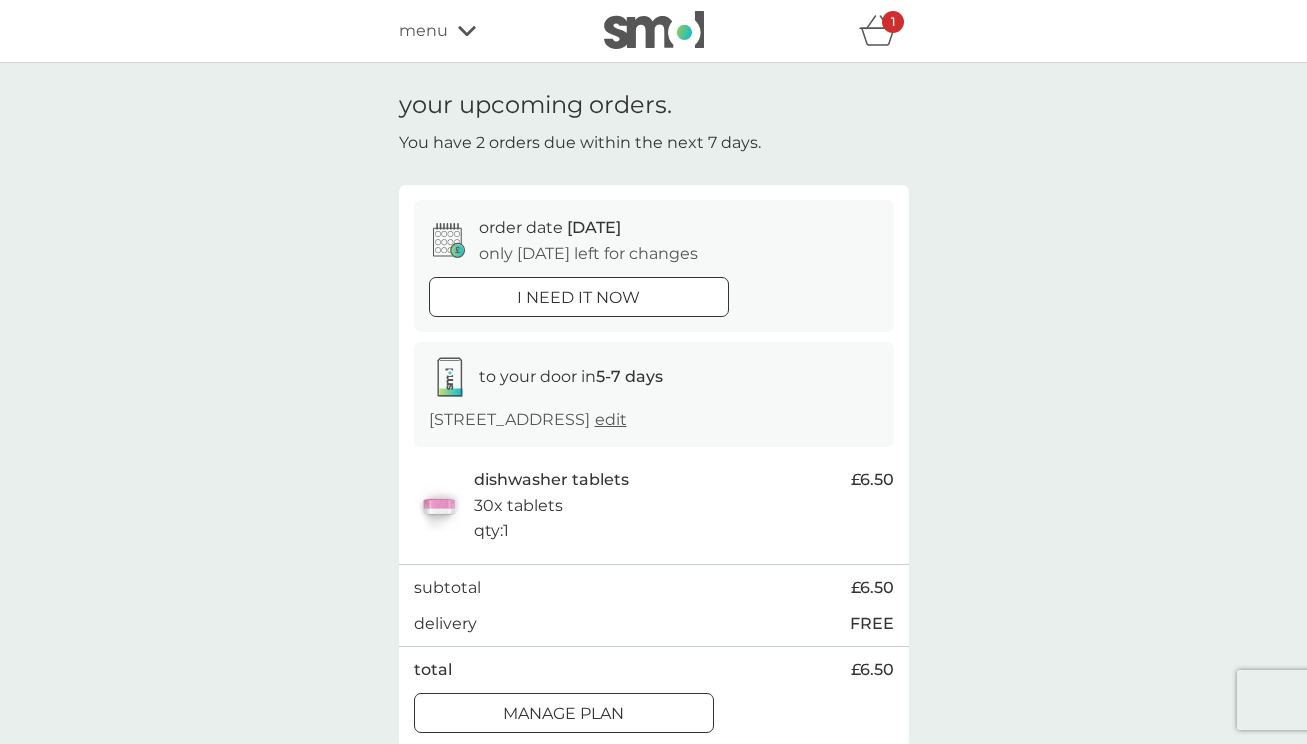 scroll, scrollTop: 0, scrollLeft: 0, axis: both 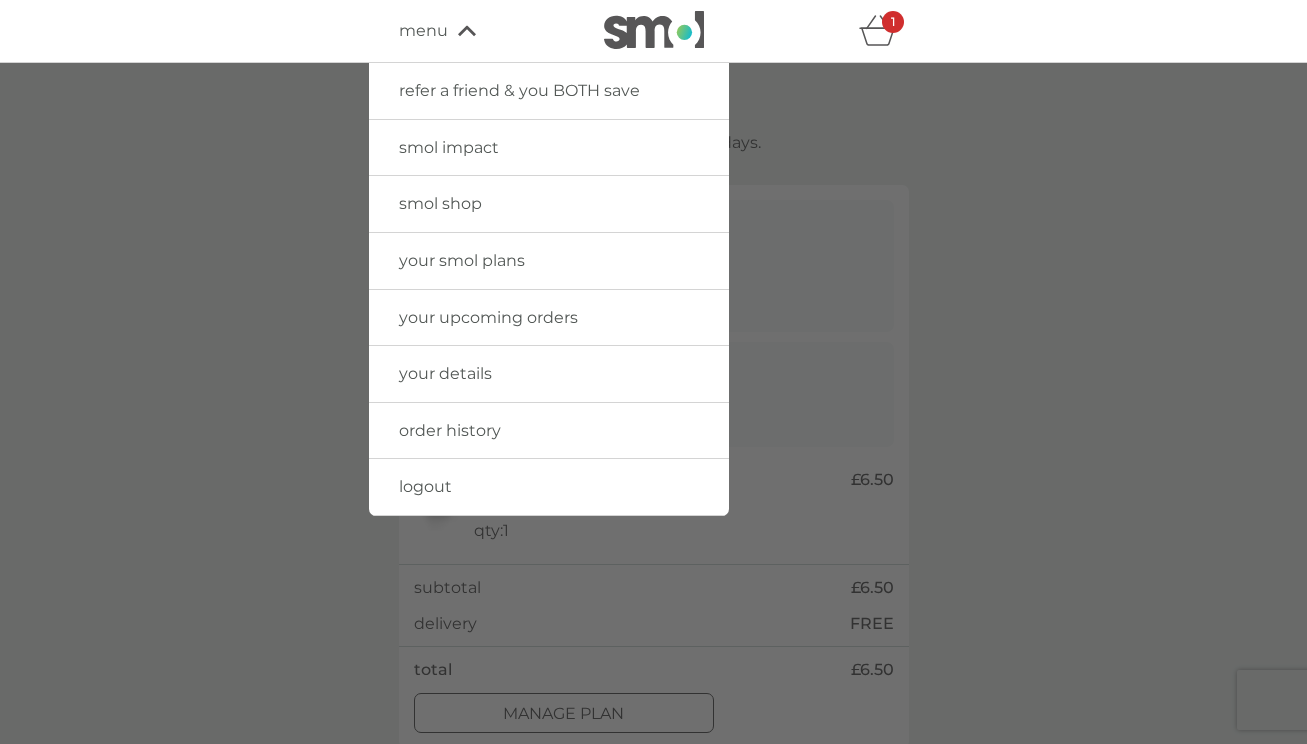 click on "your smol plans" at bounding box center [462, 260] 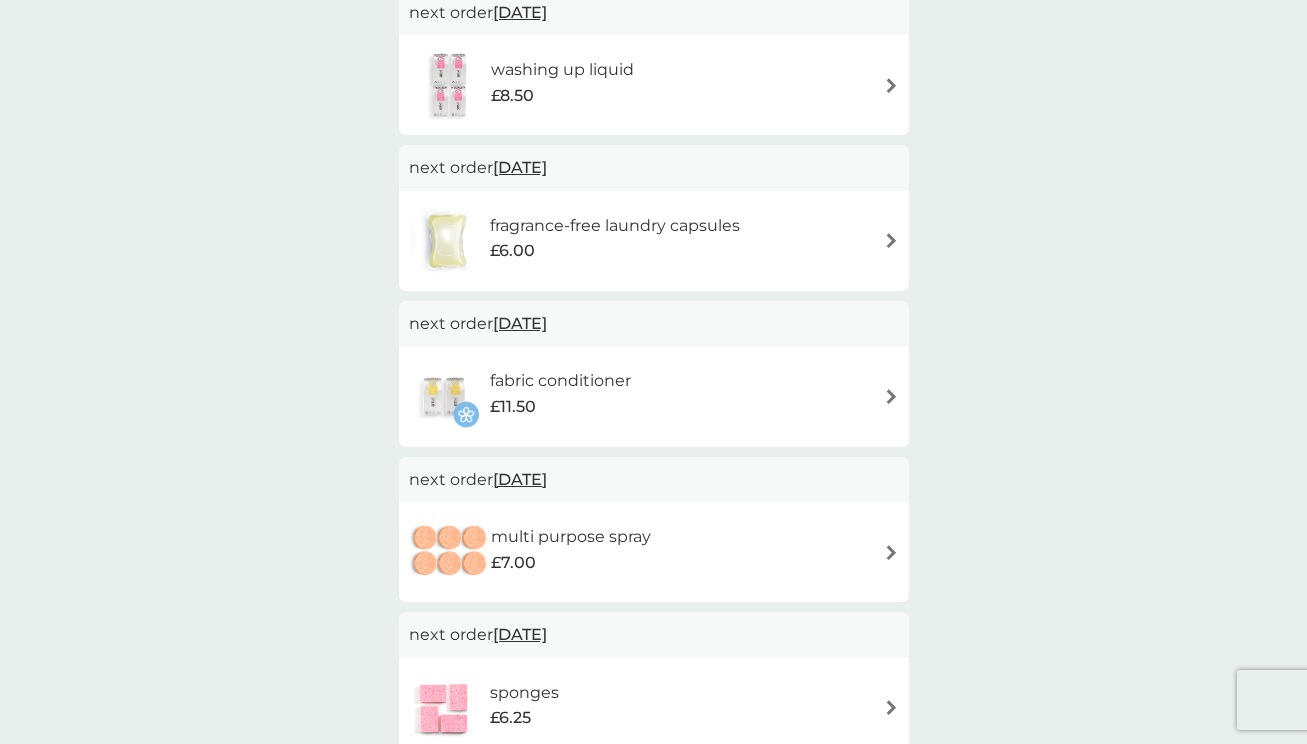 scroll, scrollTop: 617, scrollLeft: 0, axis: vertical 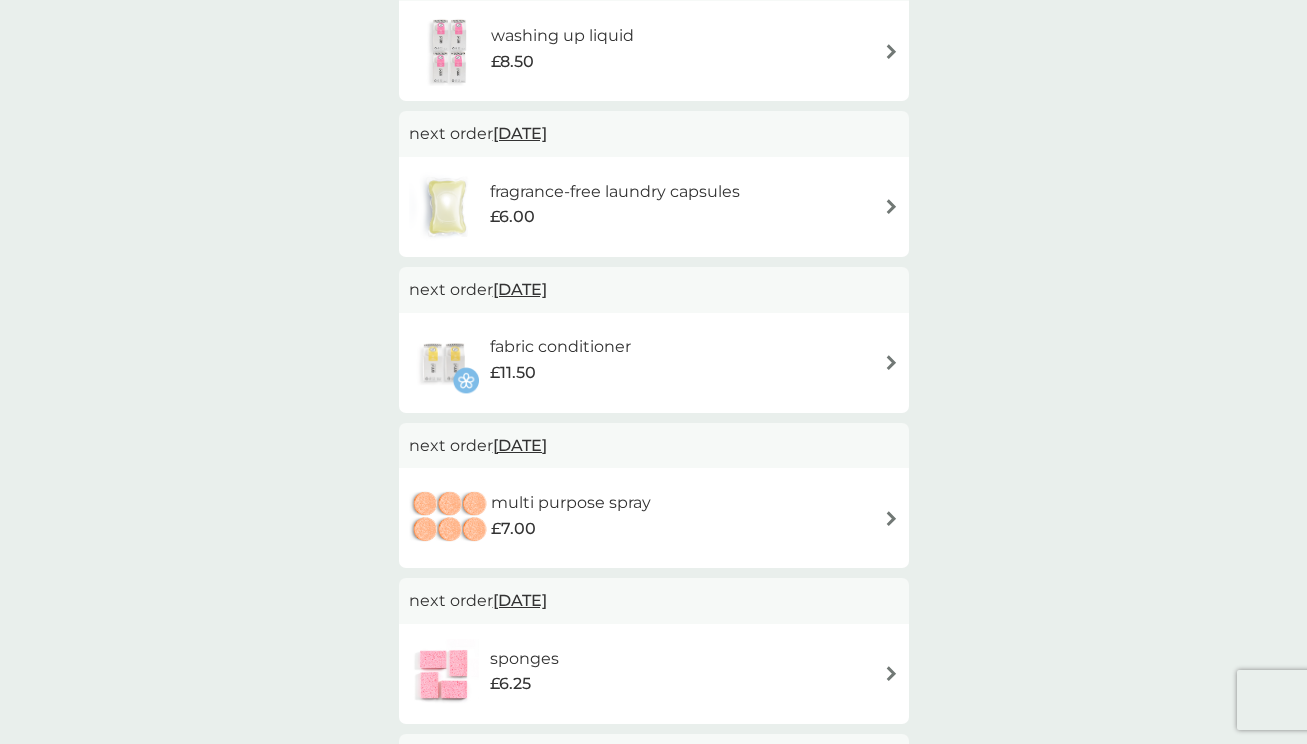 click on "fabric conditioner £11.50" at bounding box center (654, 363) 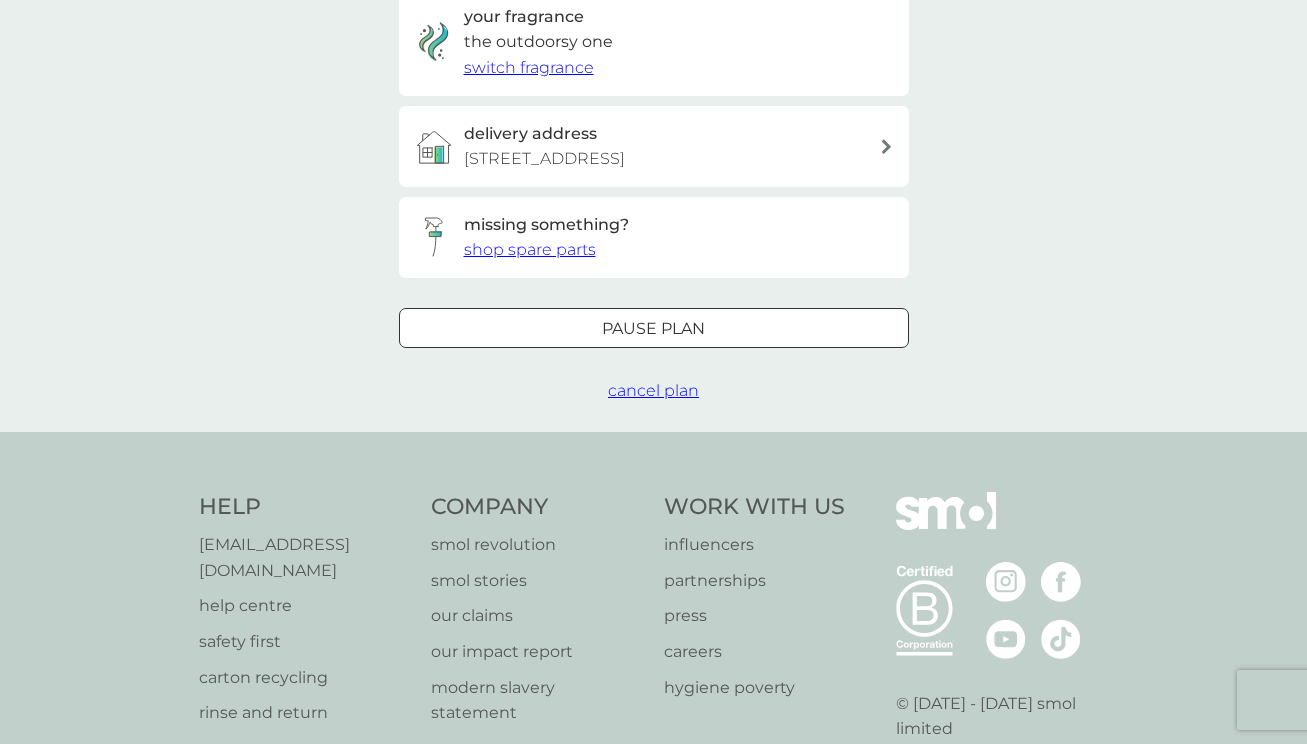 scroll, scrollTop: 0, scrollLeft: 0, axis: both 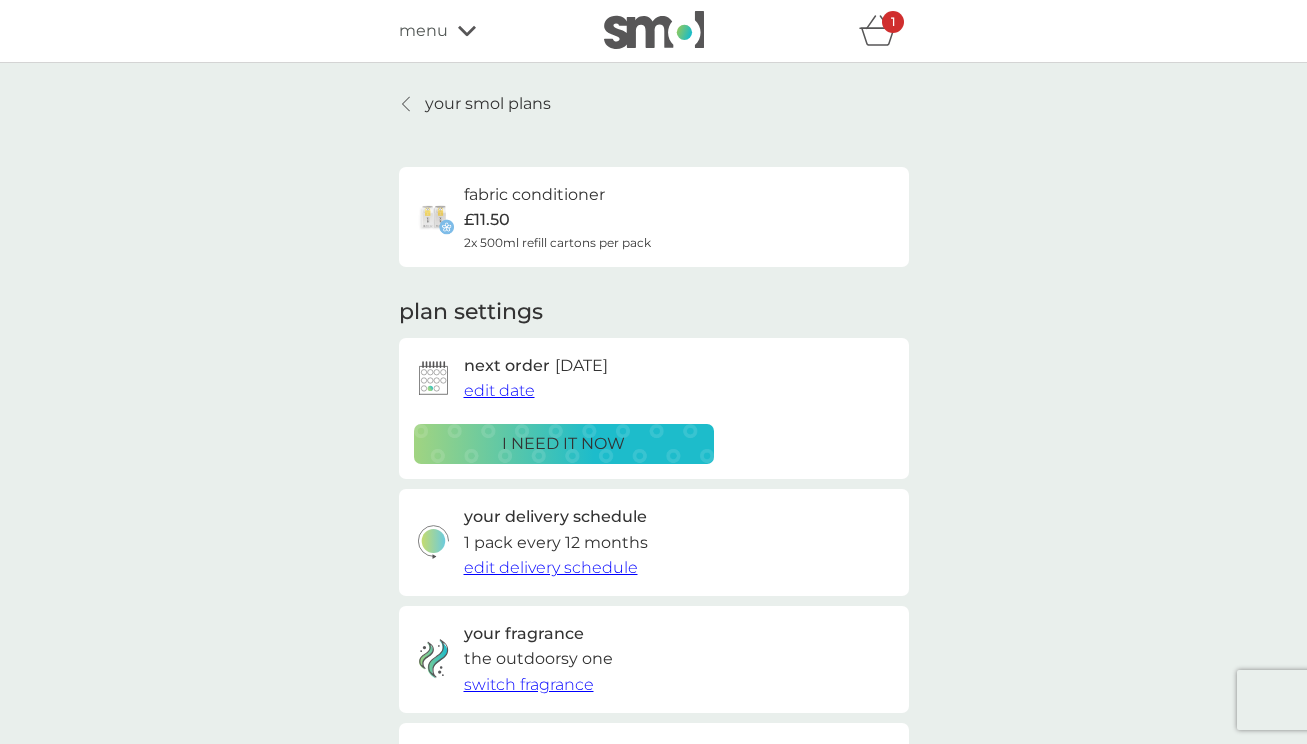 click on "i need it now" at bounding box center (563, 444) 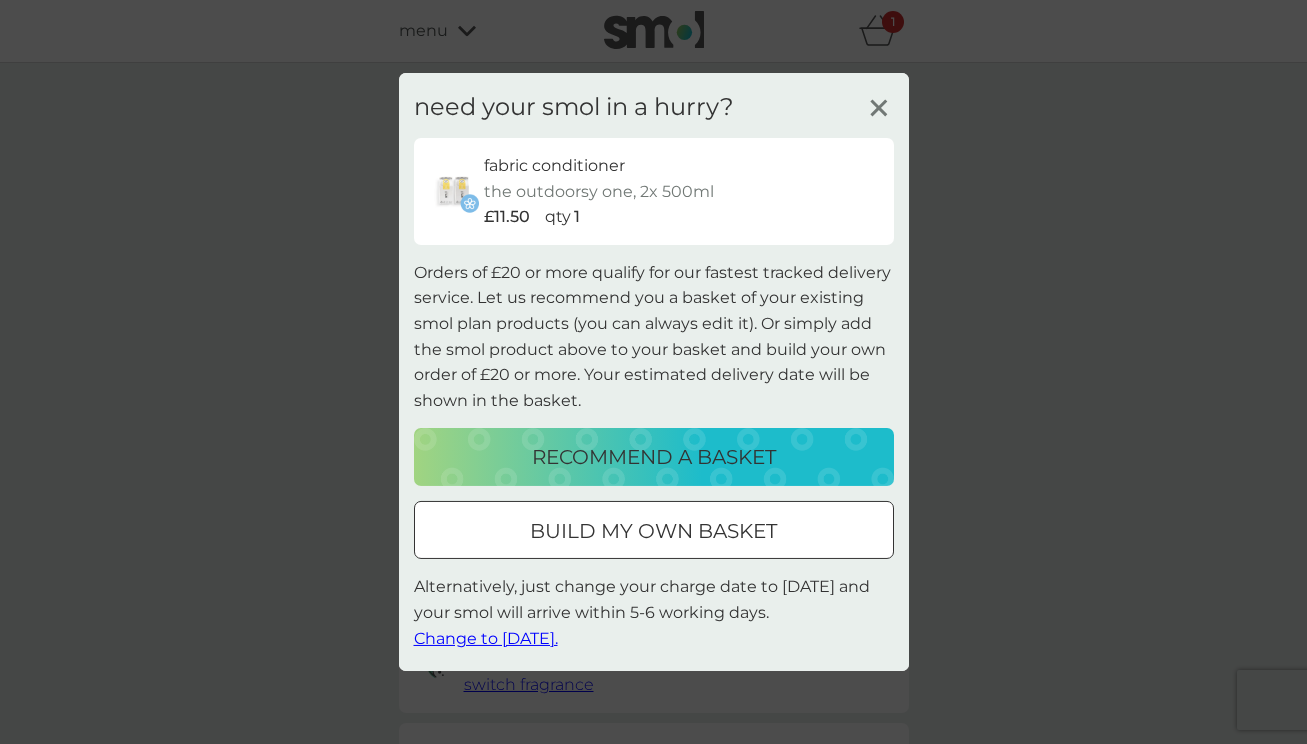 click on "build my own basket" at bounding box center (653, 531) 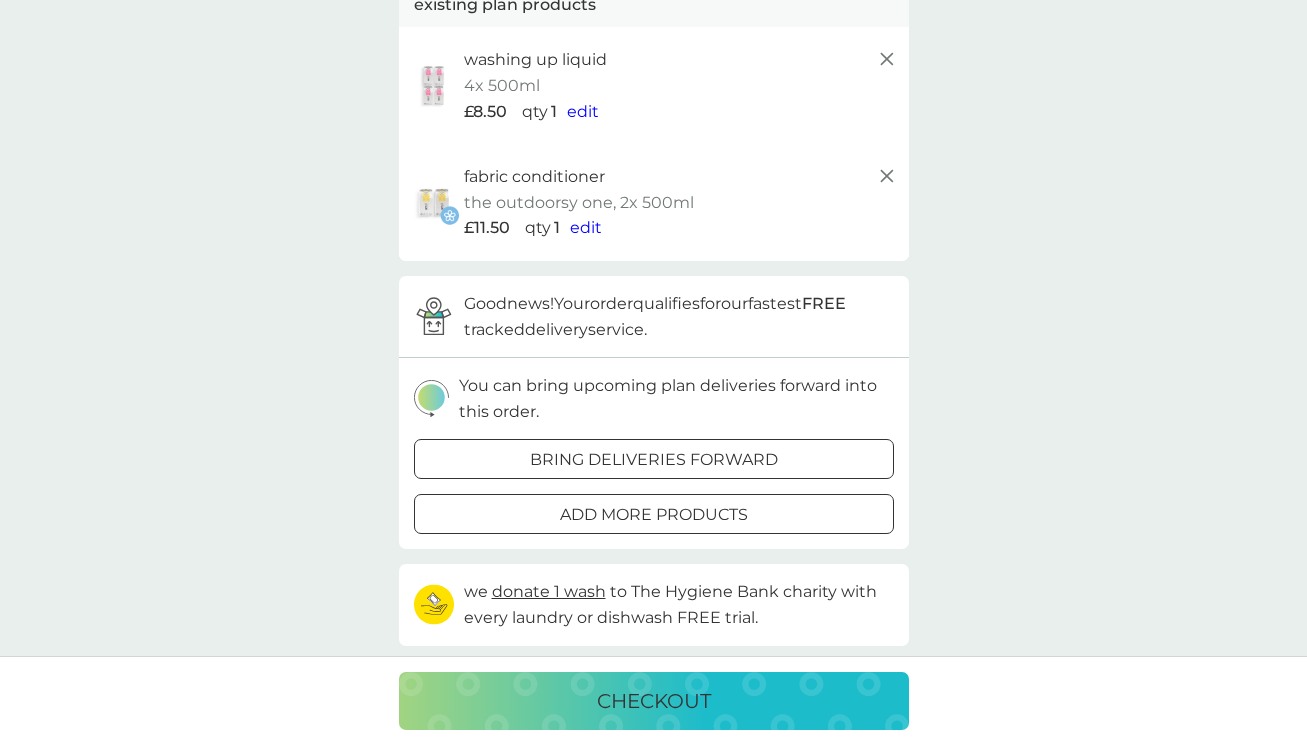 scroll, scrollTop: 140, scrollLeft: 0, axis: vertical 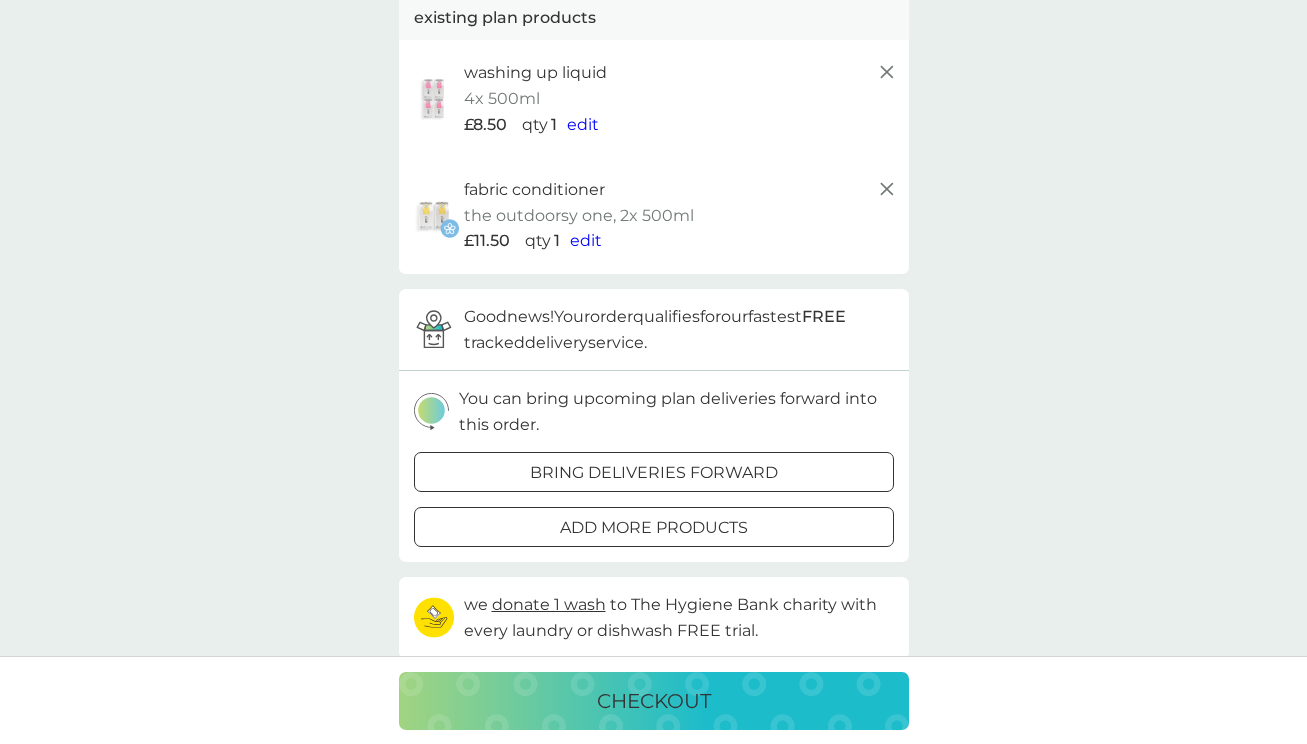 click on "bring deliveries forward" at bounding box center [654, 473] 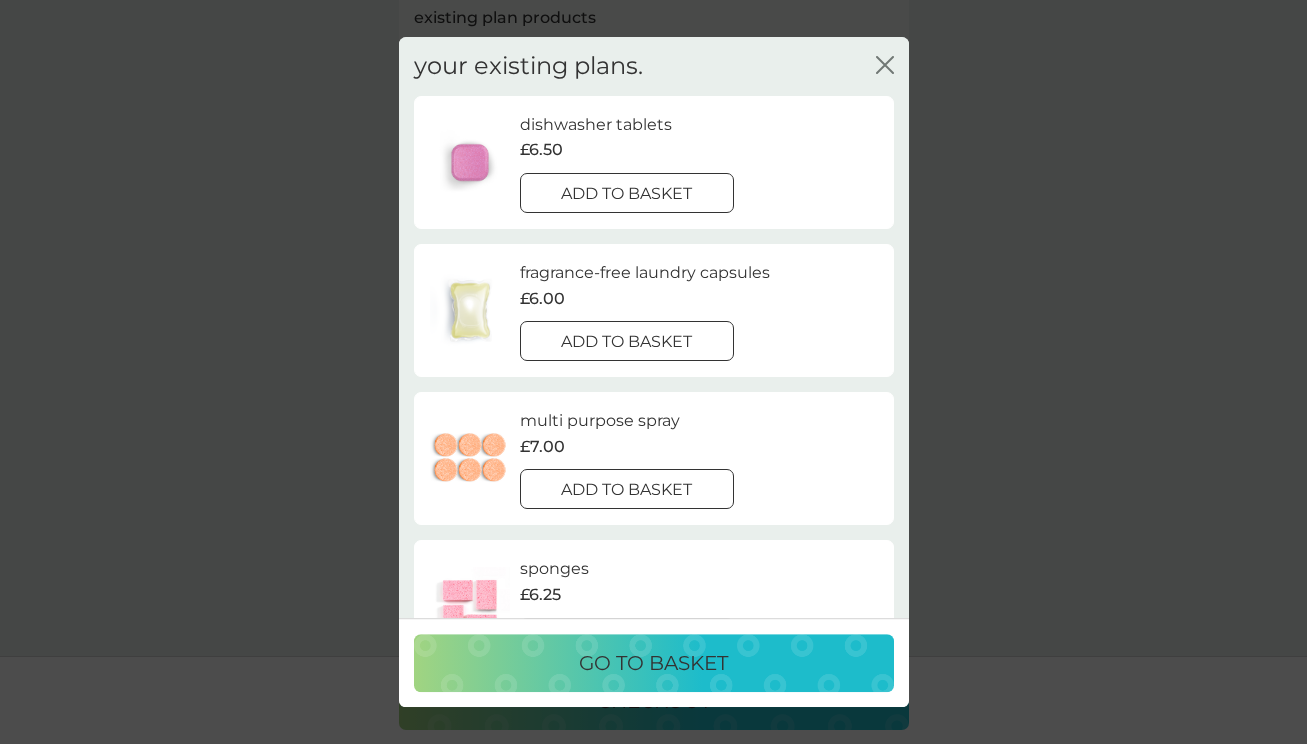 scroll, scrollTop: 0, scrollLeft: 0, axis: both 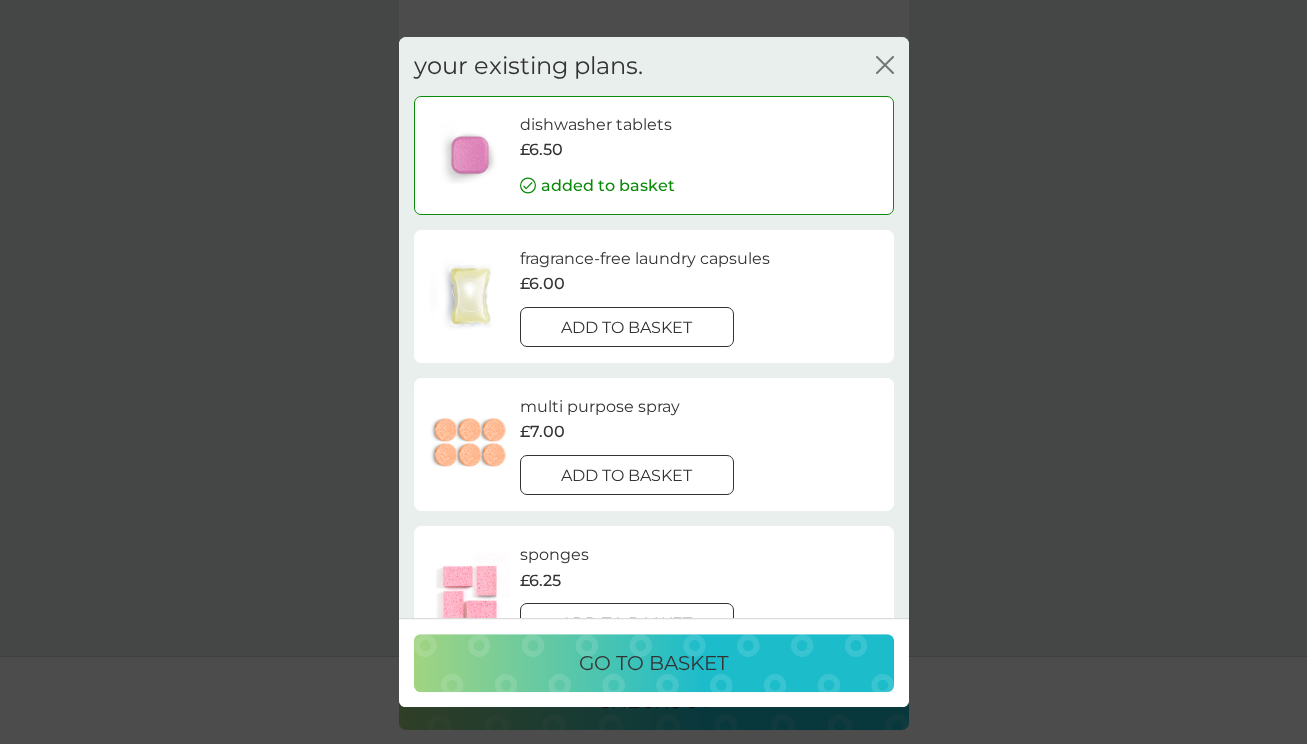 click on "go to basket" at bounding box center (653, 663) 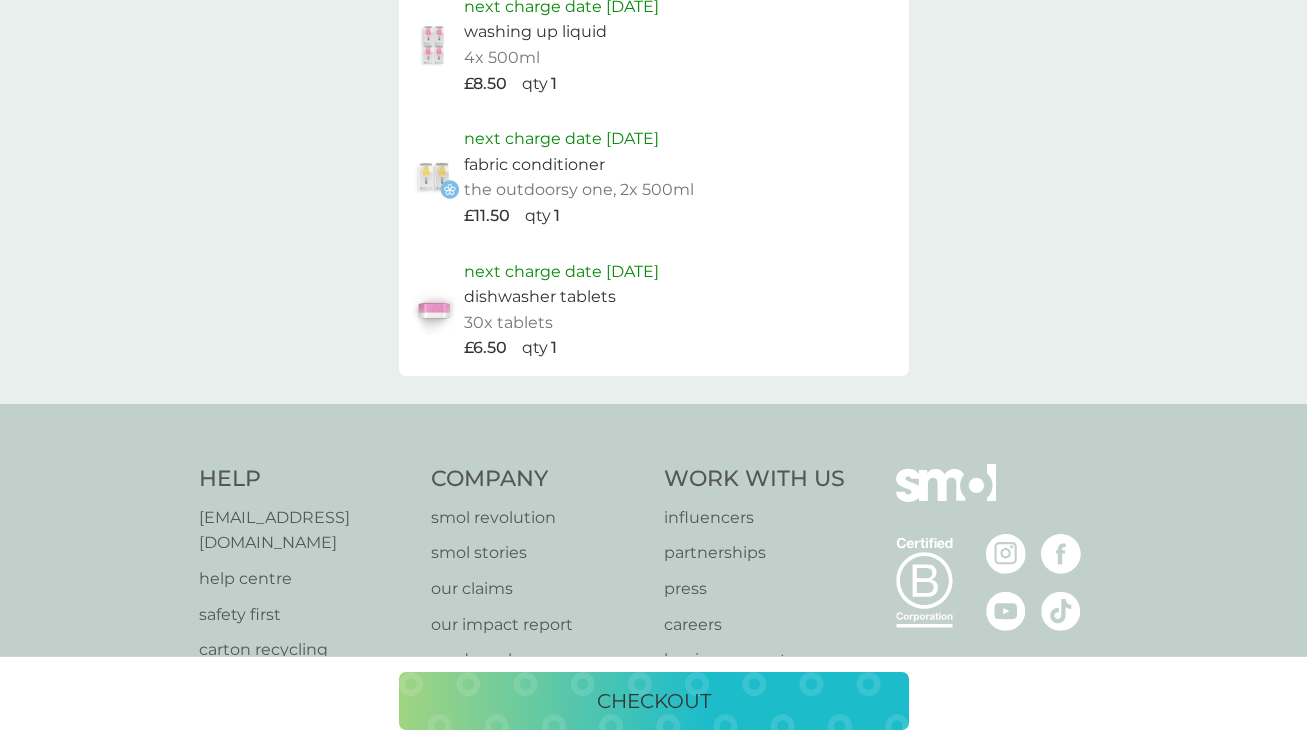 scroll, scrollTop: 1201, scrollLeft: 0, axis: vertical 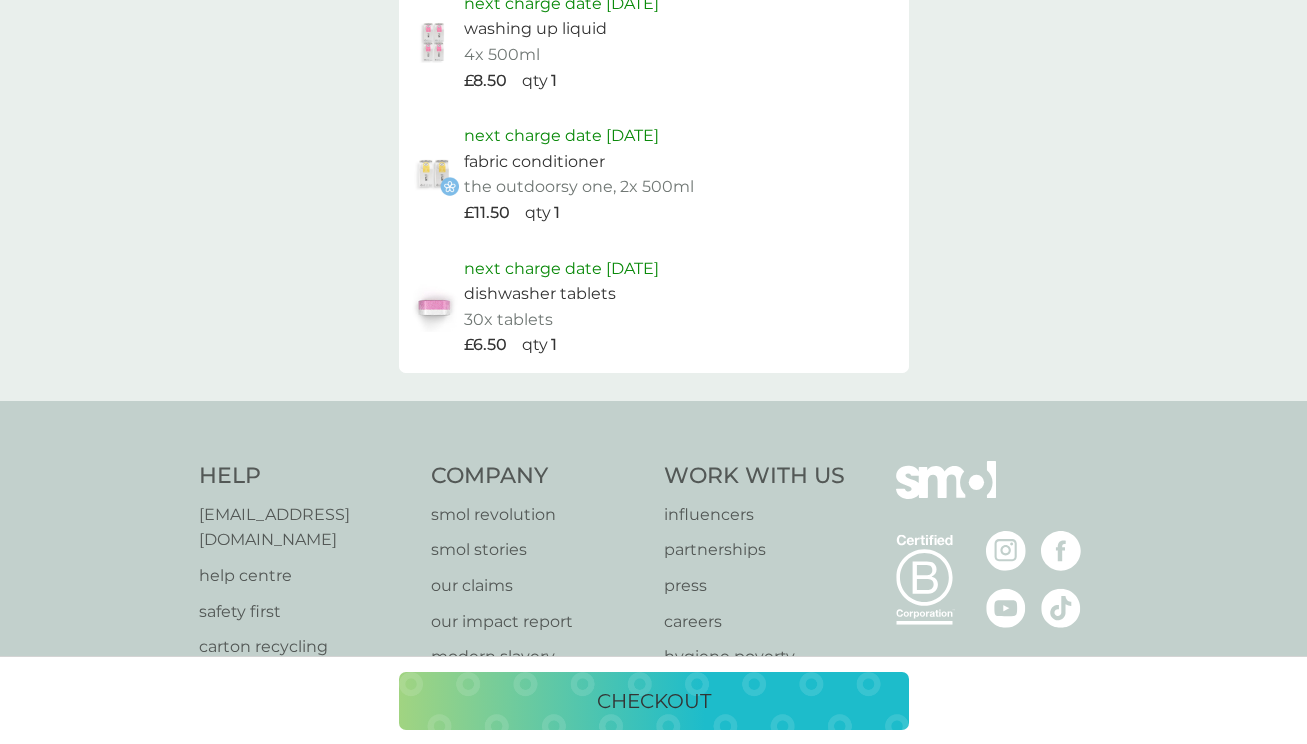 click on "checkout" at bounding box center [654, 701] 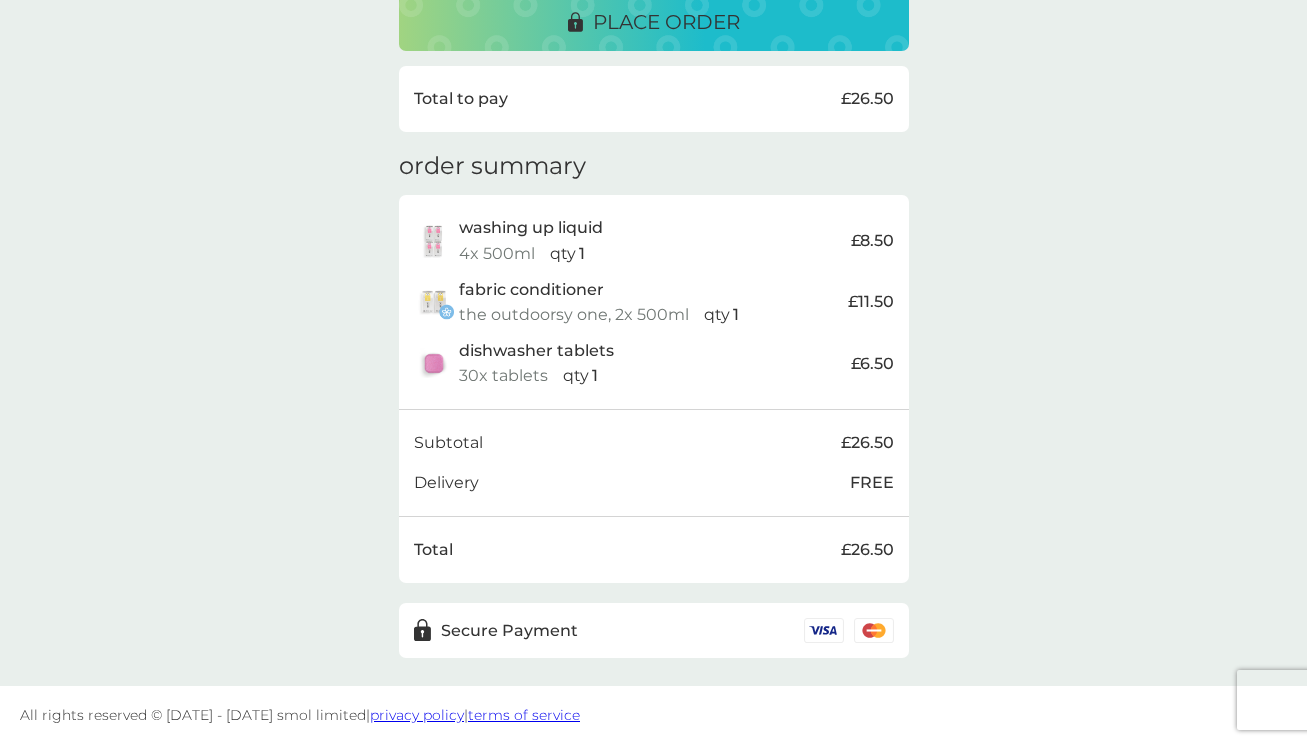 scroll, scrollTop: 527, scrollLeft: 0, axis: vertical 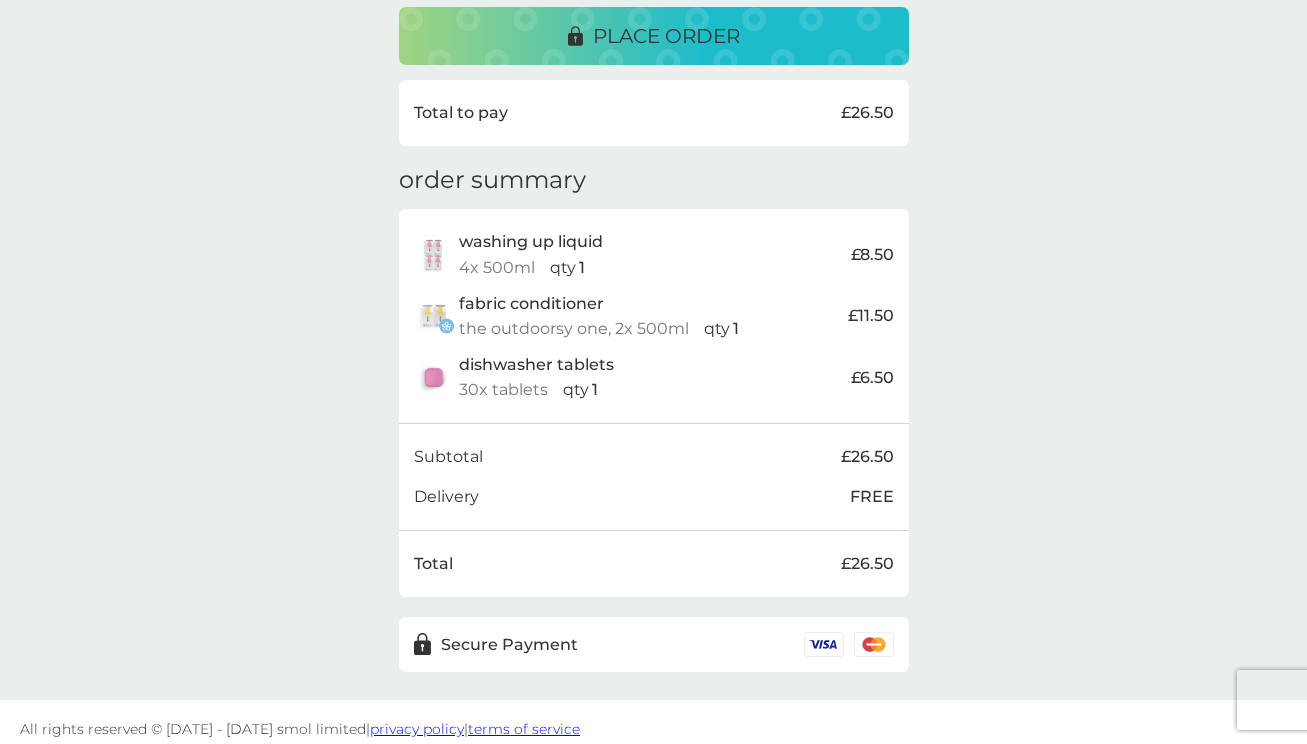 click on "£26.50" at bounding box center (867, 457) 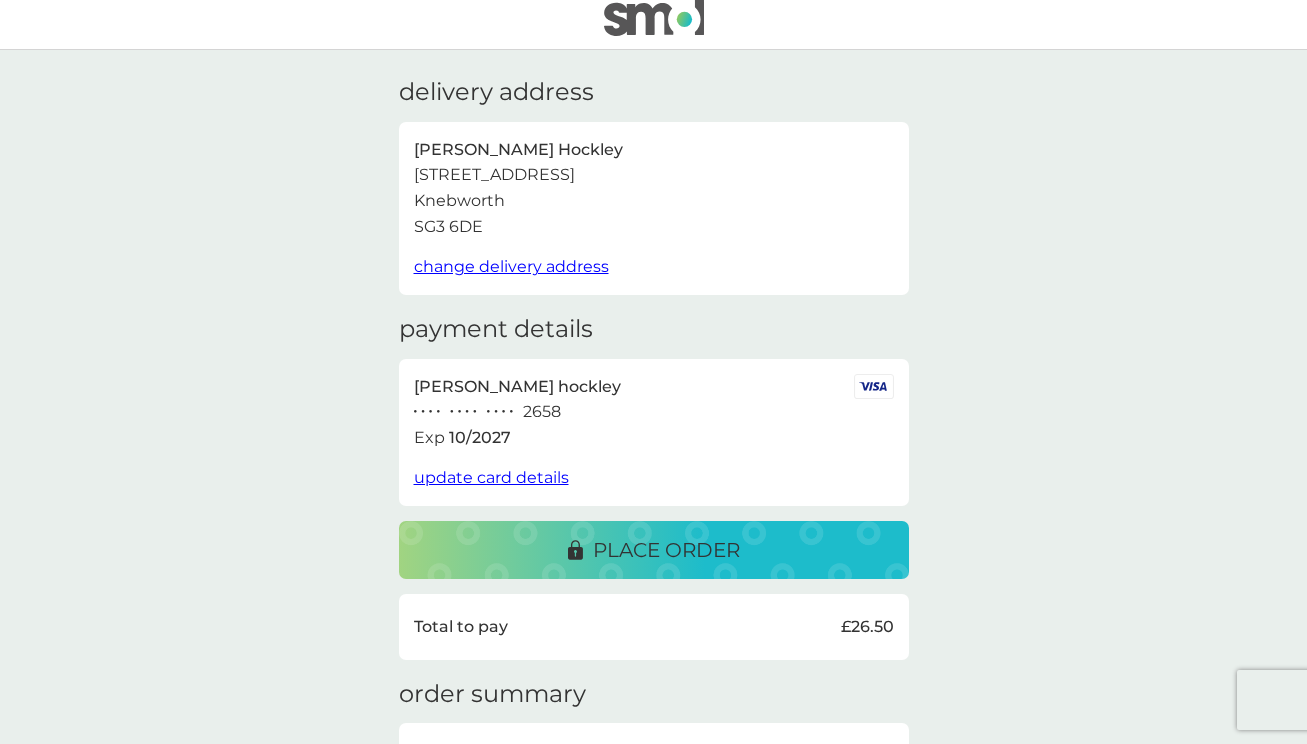scroll, scrollTop: 0, scrollLeft: 0, axis: both 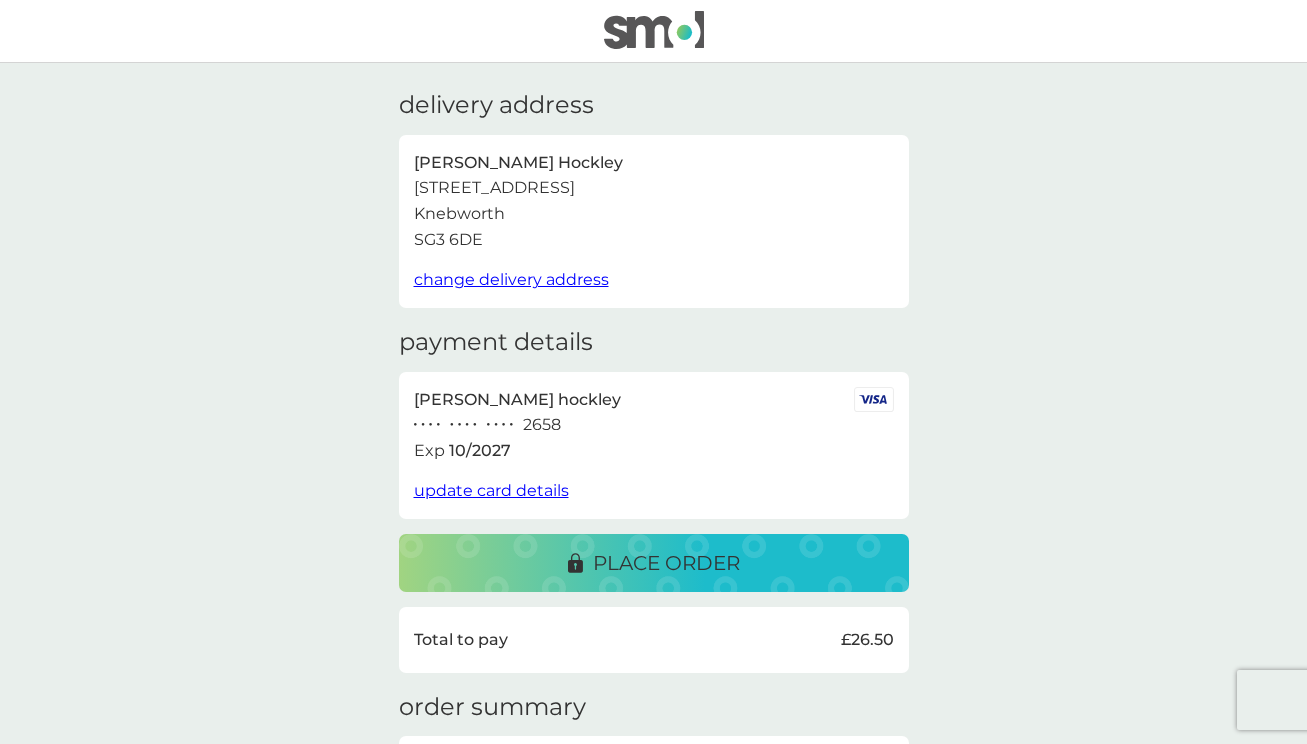 click on "place order" at bounding box center [666, 563] 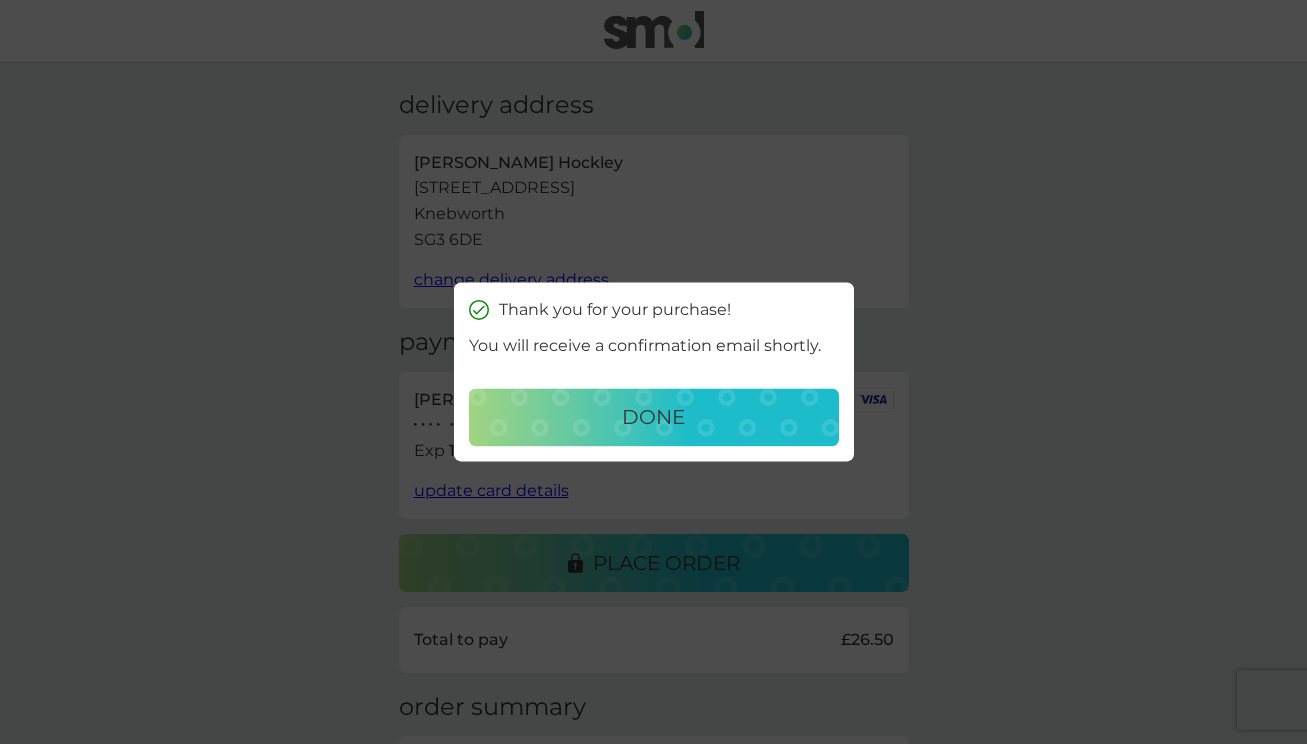 click on "done" at bounding box center [654, 418] 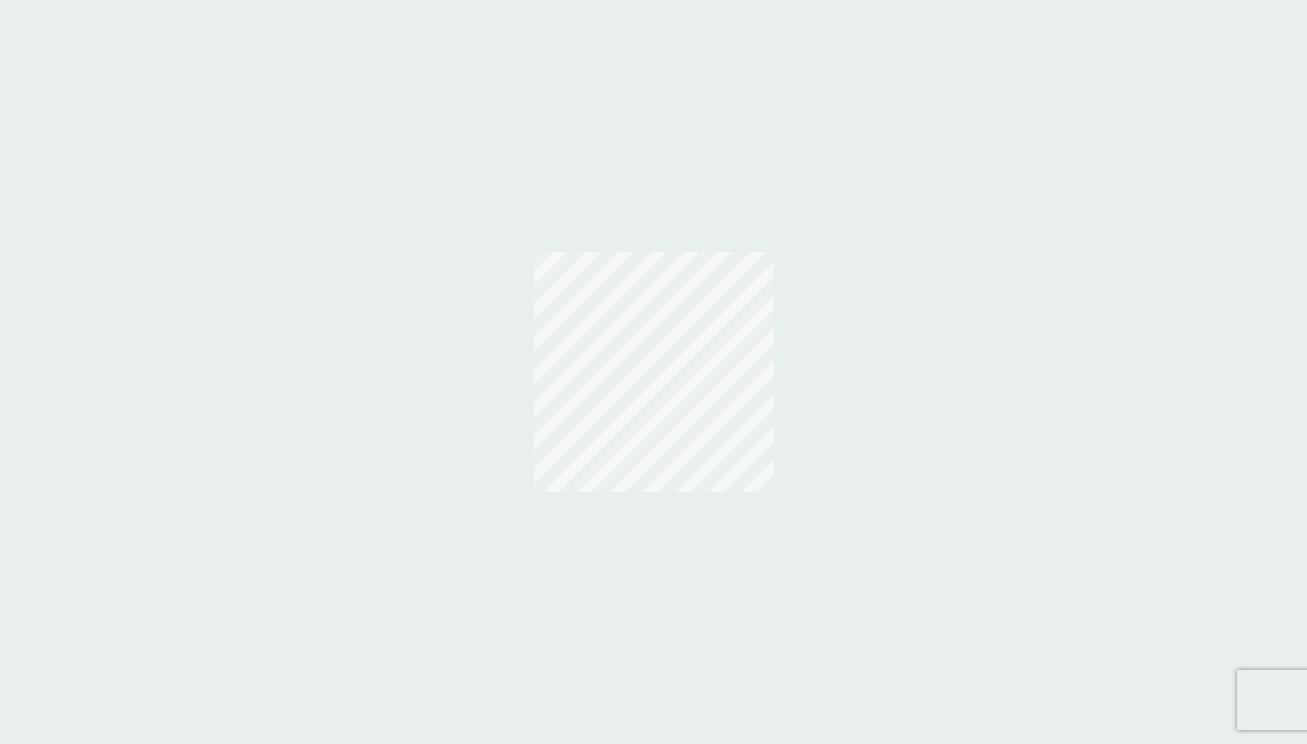 scroll, scrollTop: 0, scrollLeft: 0, axis: both 